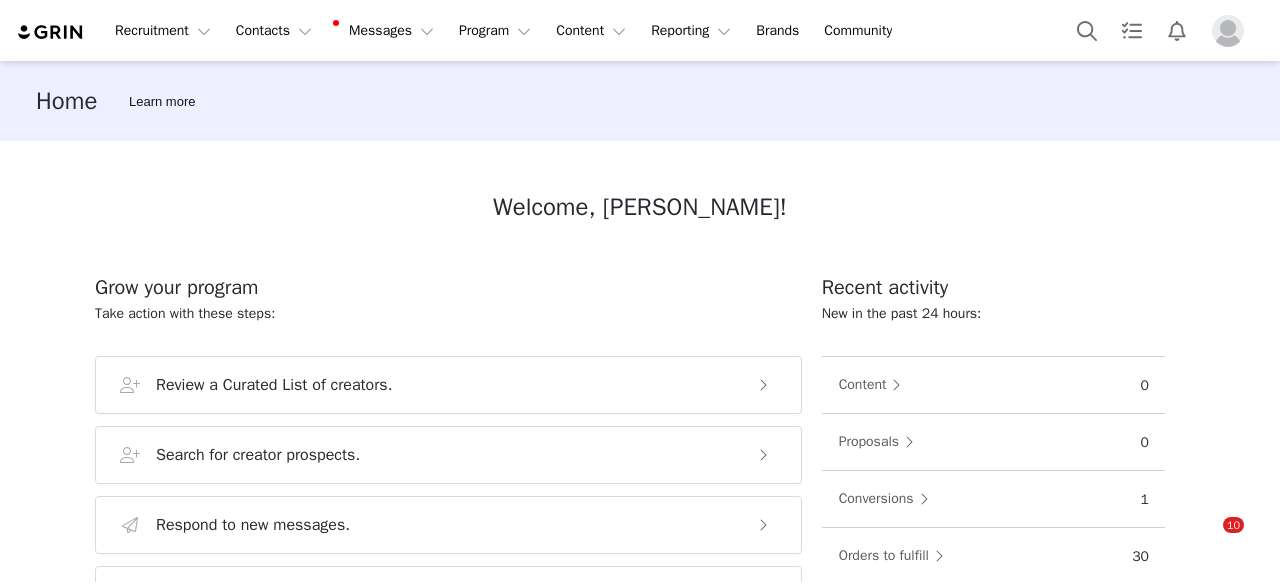scroll, scrollTop: 0, scrollLeft: 0, axis: both 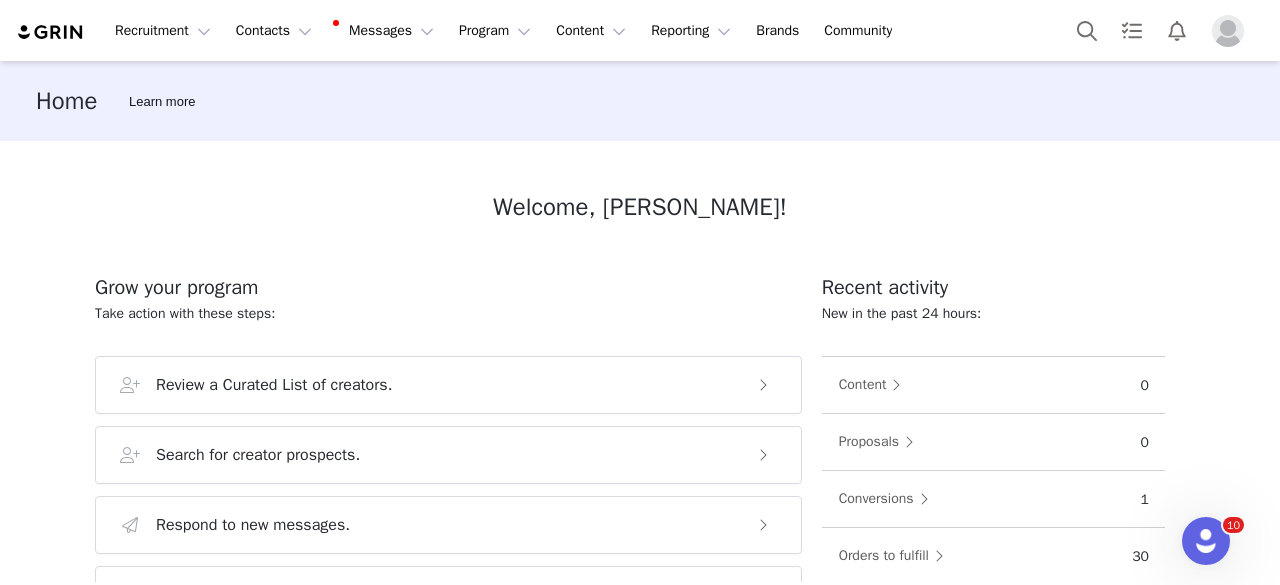 click on "Home     Learn more" at bounding box center [640, 101] 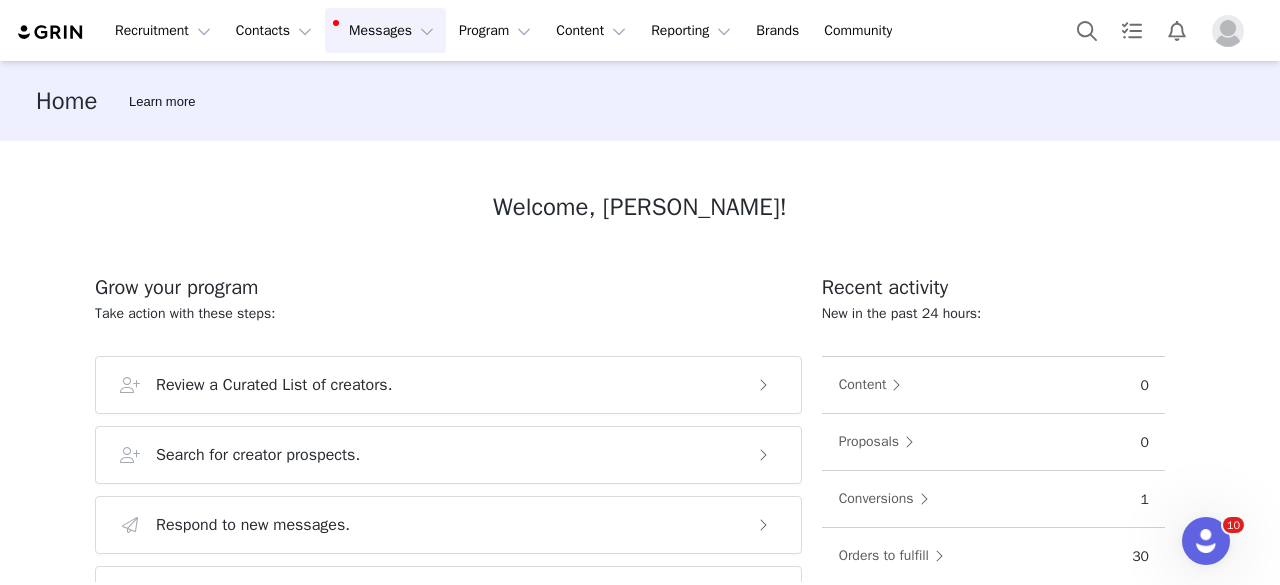 click on "Messages Messages" at bounding box center [385, 30] 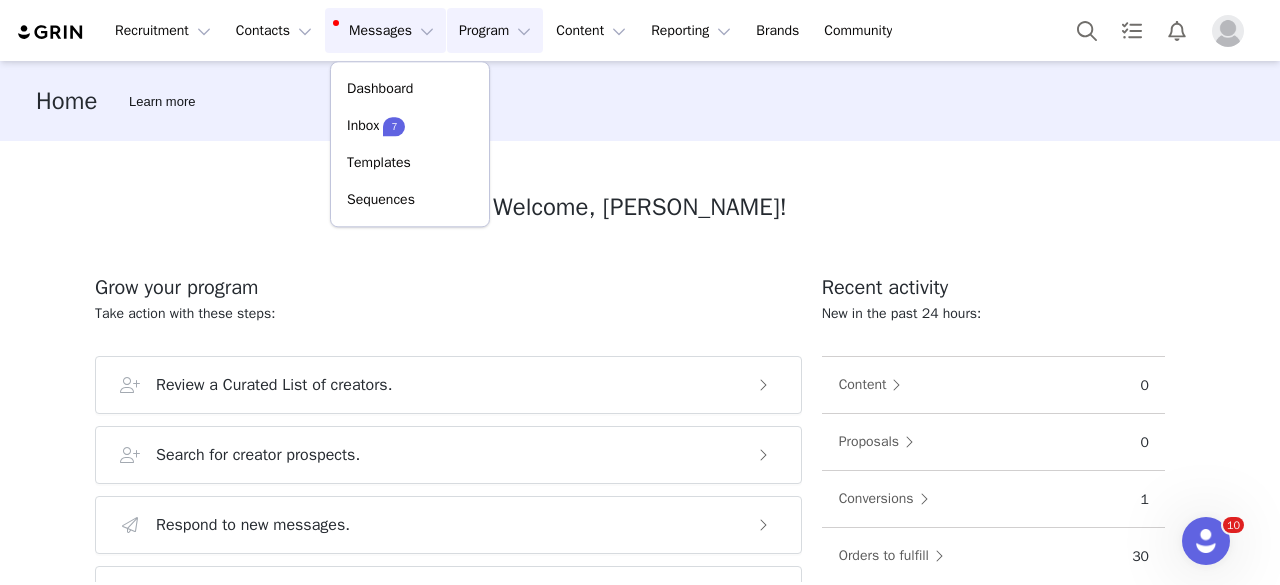 click on "Program Program" at bounding box center (495, 30) 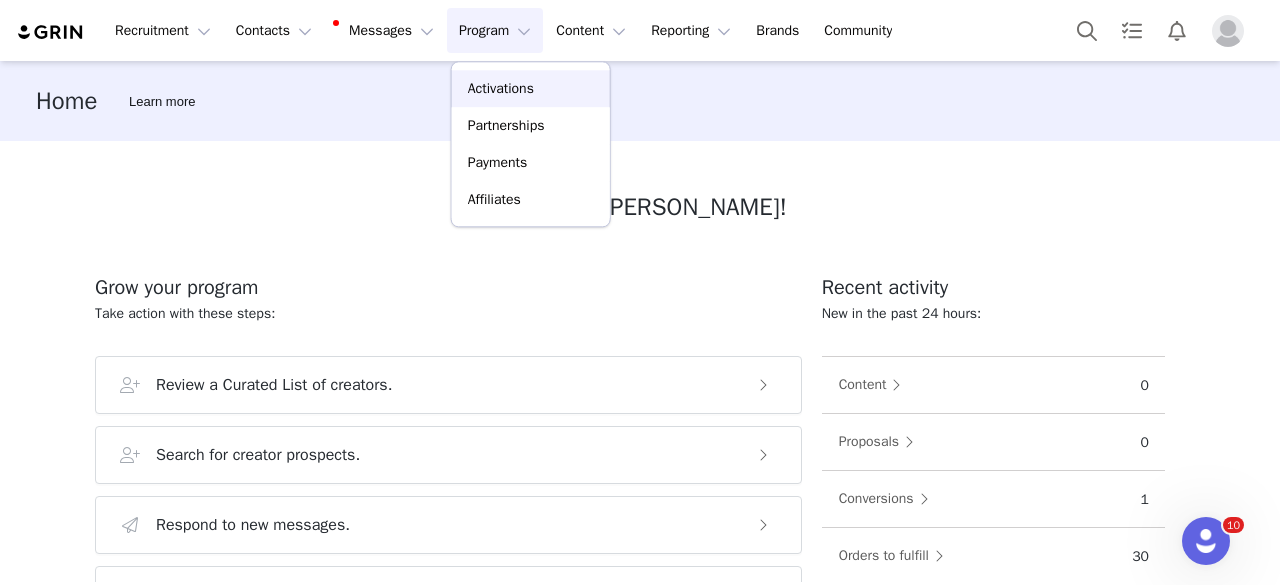 click on "Activations" at bounding box center [531, 88] 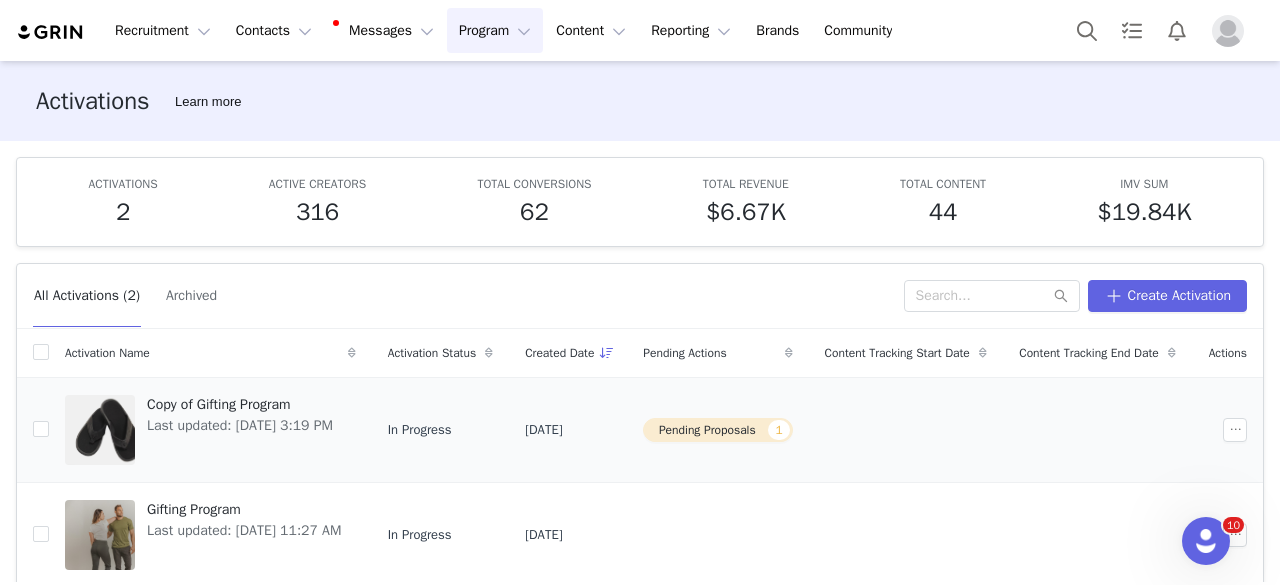click on "Pending Proposals 1" at bounding box center (717, 430) 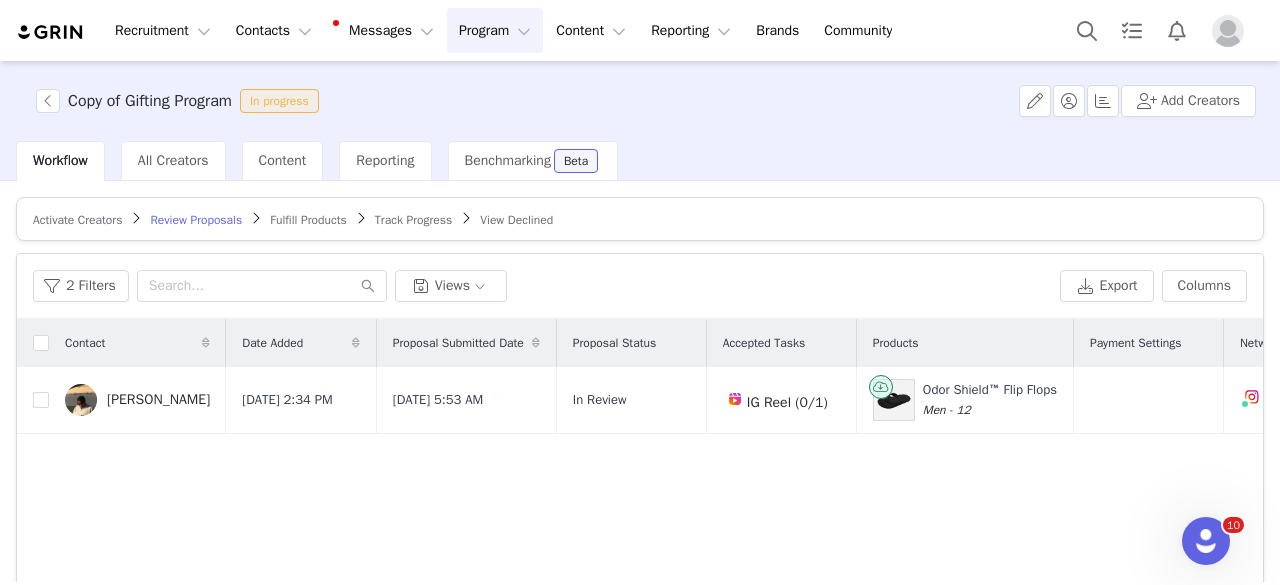 scroll, scrollTop: 0, scrollLeft: 268, axis: horizontal 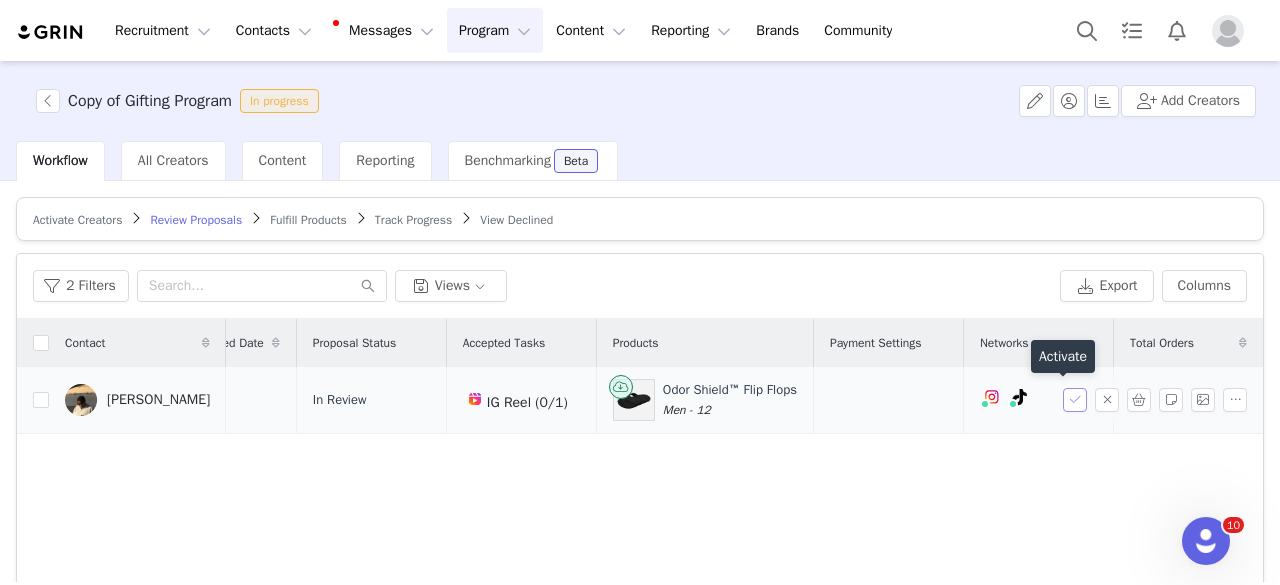 click at bounding box center (1075, 400) 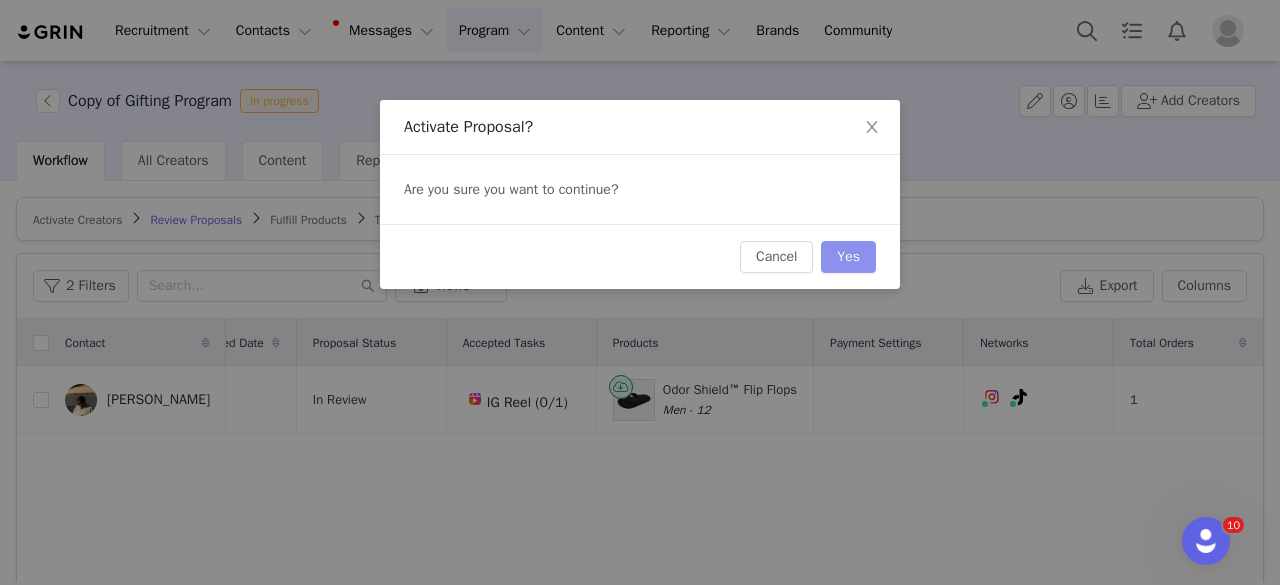 click on "Yes" at bounding box center (848, 257) 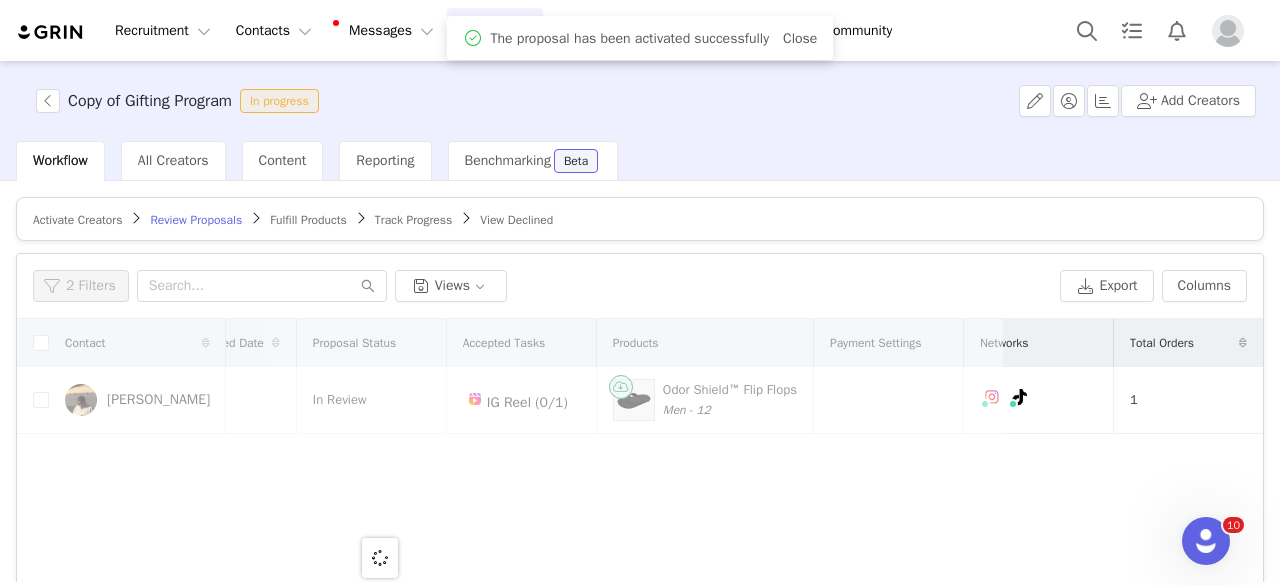 scroll, scrollTop: 0, scrollLeft: 0, axis: both 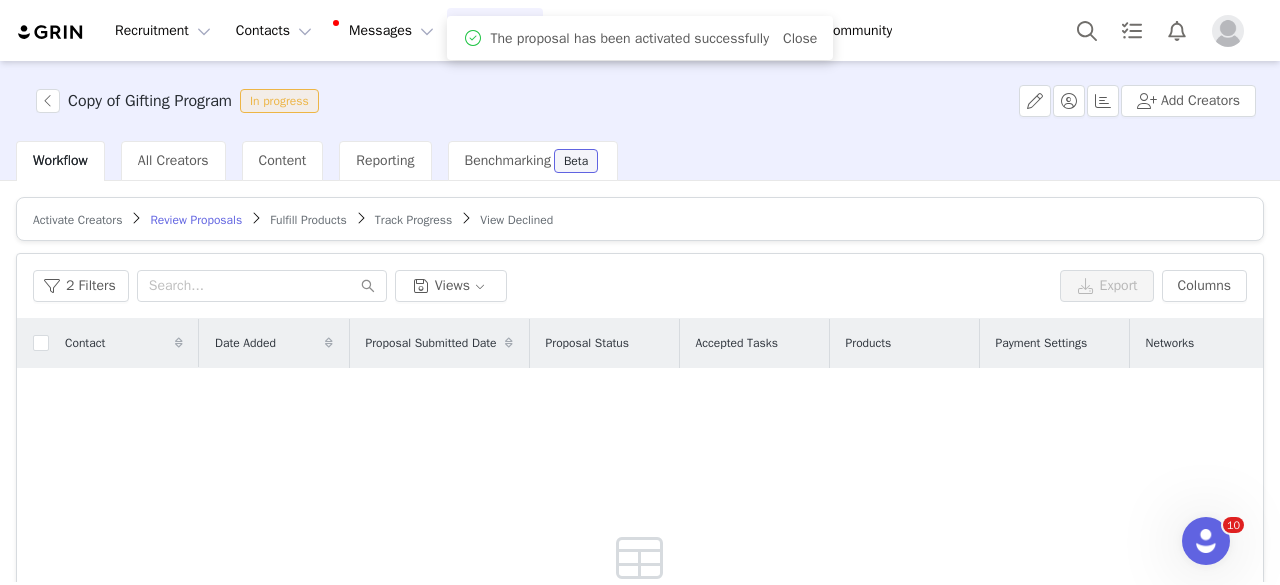 click on "Fulfill Products" at bounding box center (308, 220) 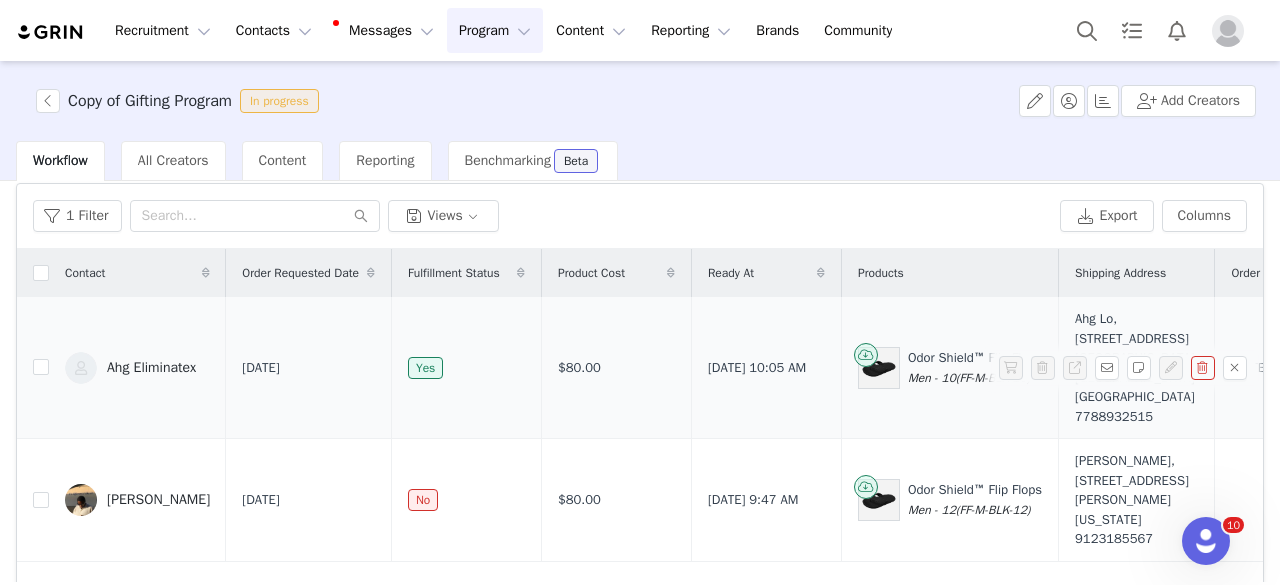 scroll, scrollTop: 100, scrollLeft: 0, axis: vertical 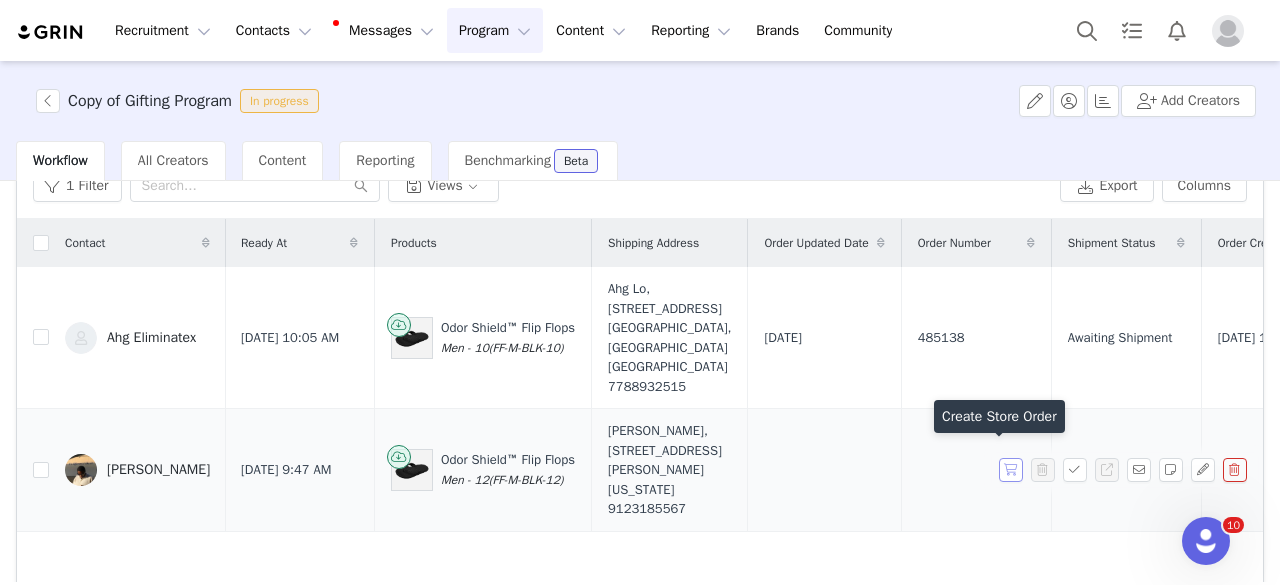 click at bounding box center (1011, 470) 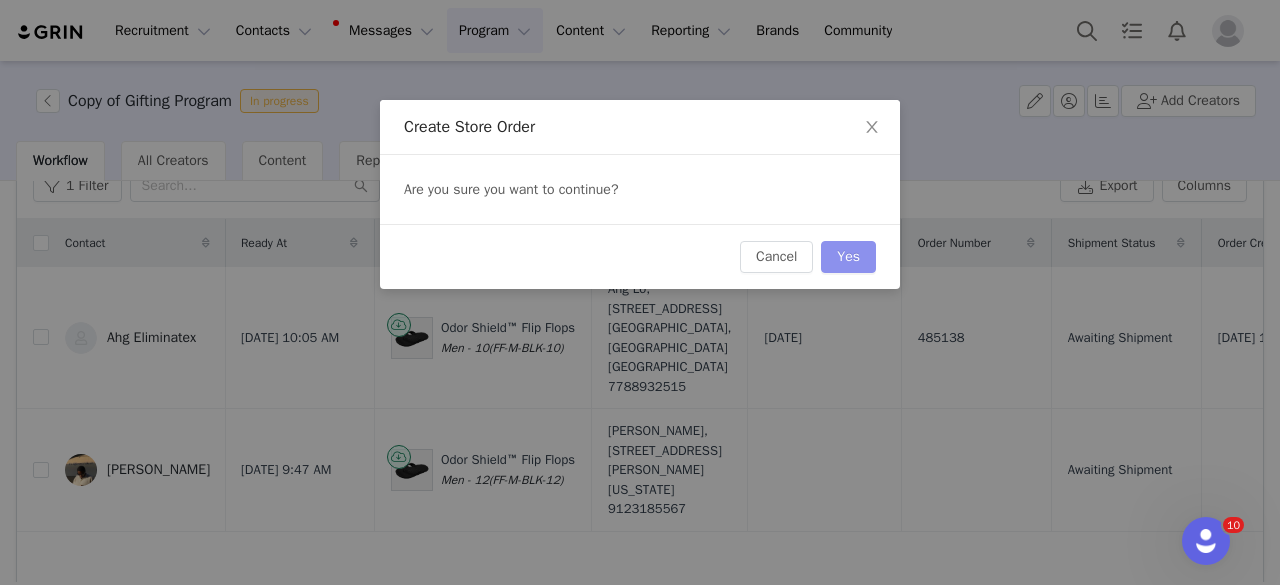 click on "Yes" at bounding box center (848, 257) 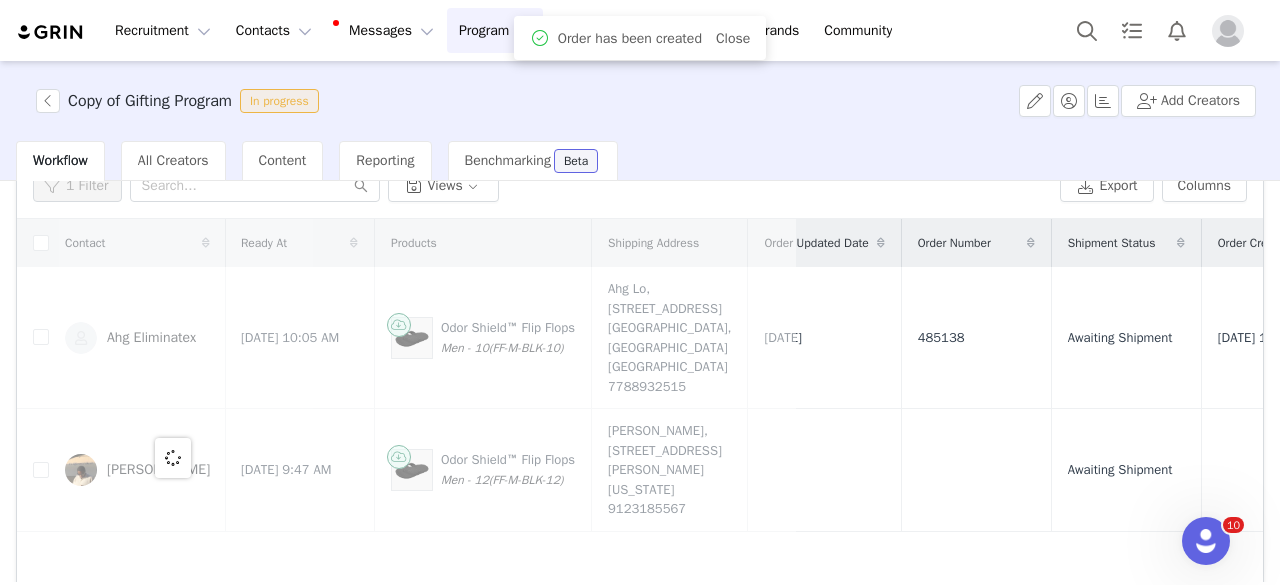 scroll, scrollTop: 0, scrollLeft: 0, axis: both 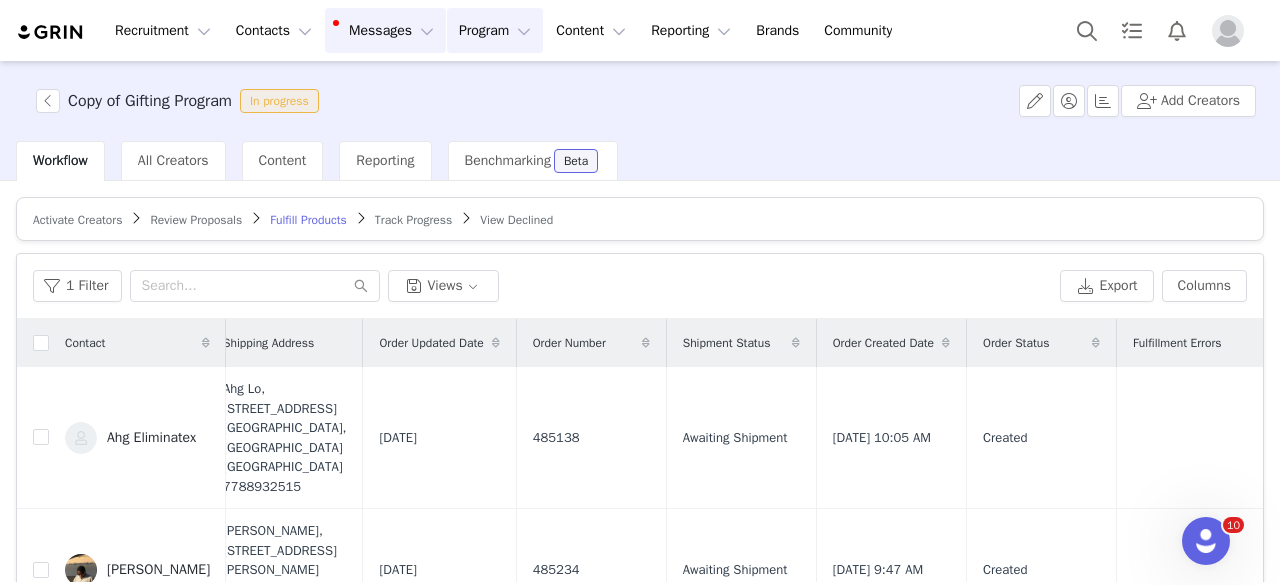 click on "Messages Messages" at bounding box center [385, 30] 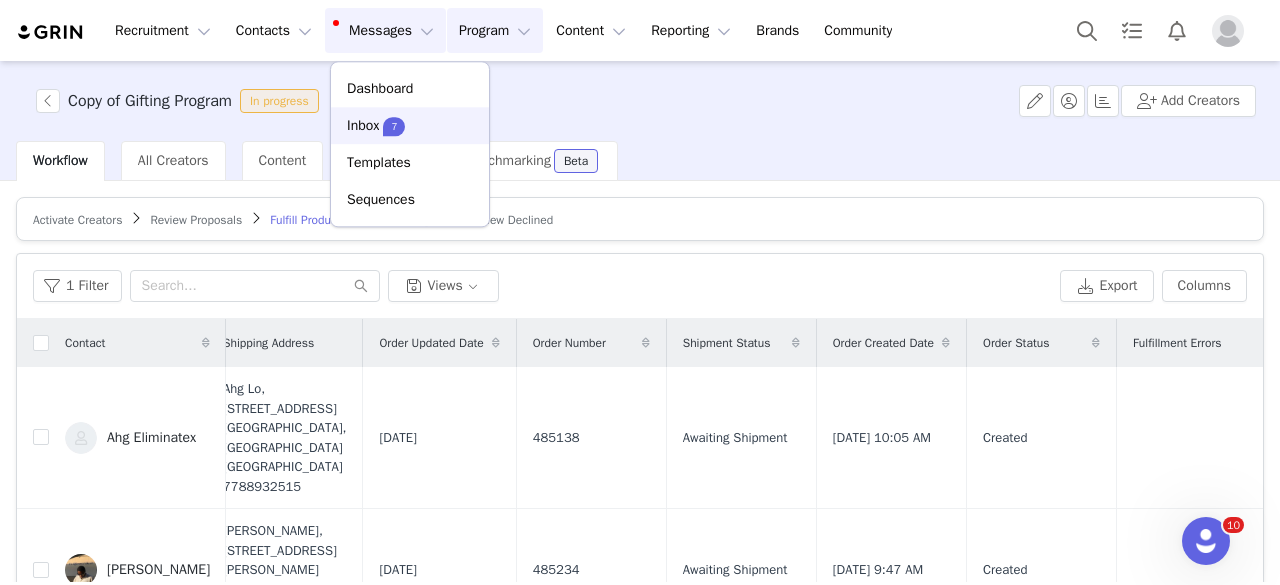 click on "7" at bounding box center [394, 126] 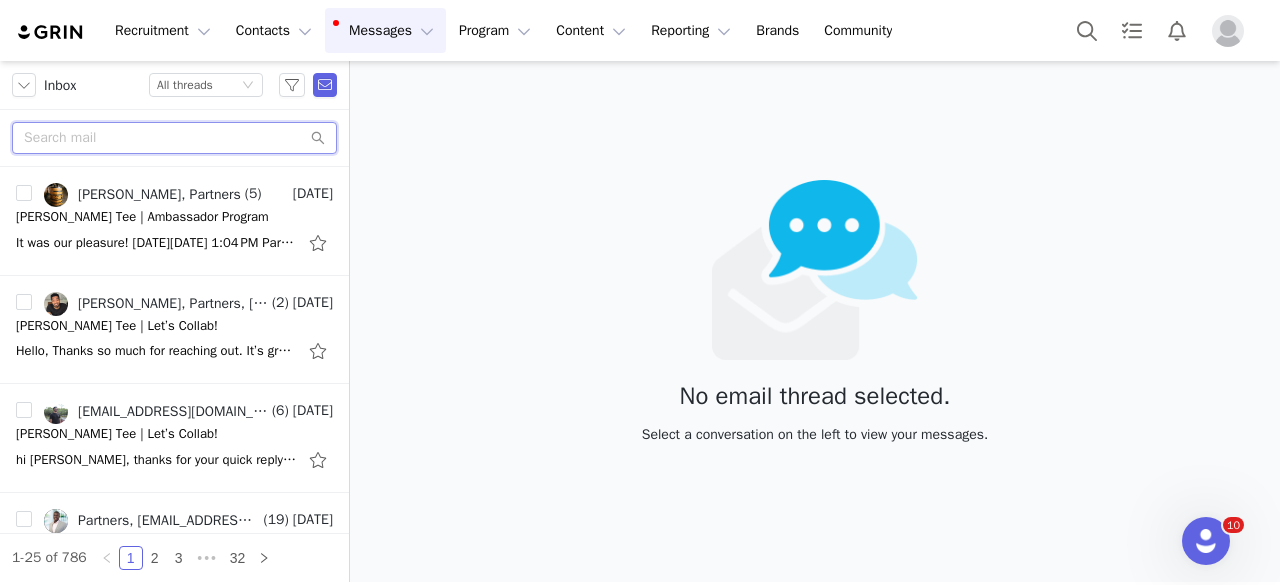 click at bounding box center (174, 138) 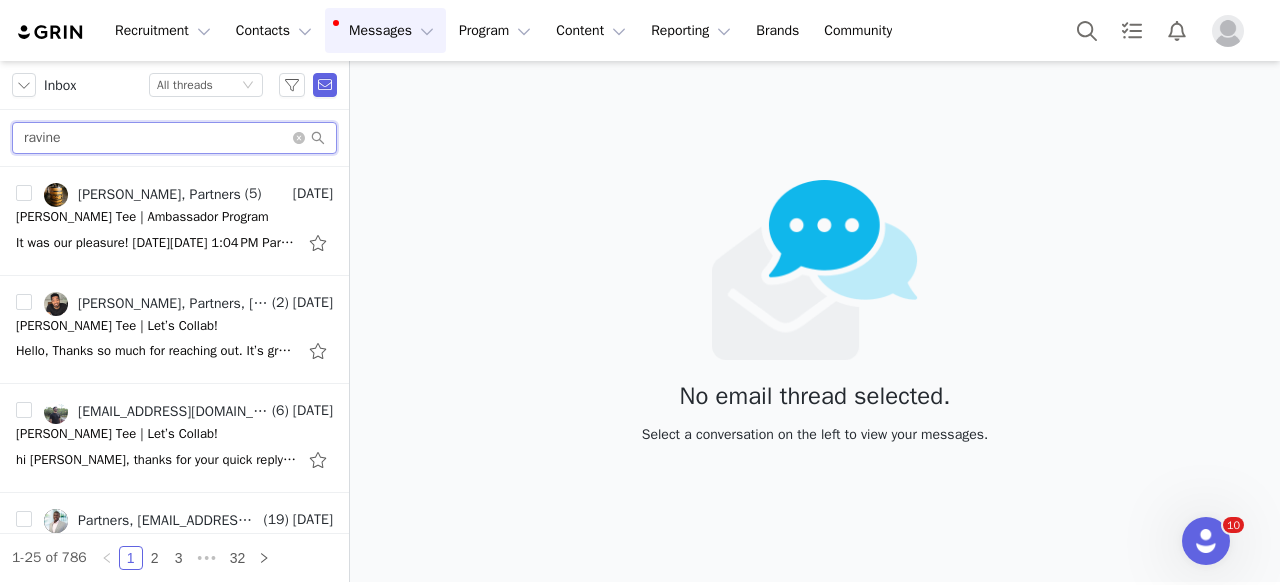 type on "ravine" 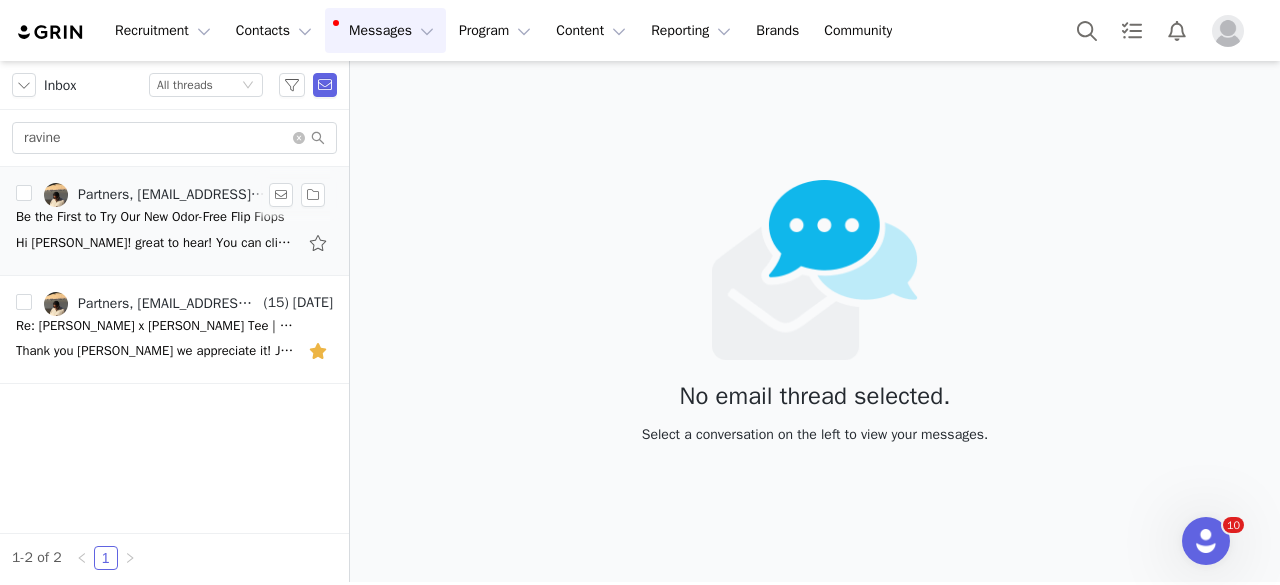 click on "Partners, [EMAIL_ADDRESS][DOMAIN_NAME]" at bounding box center [156, 195] 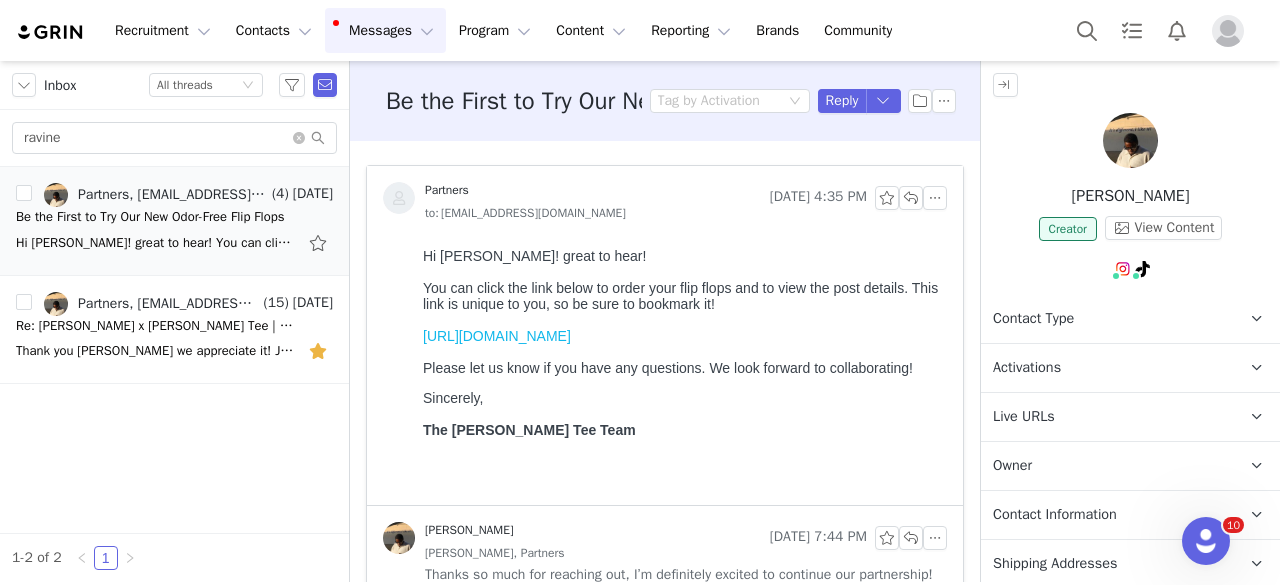 scroll, scrollTop: 0, scrollLeft: 0, axis: both 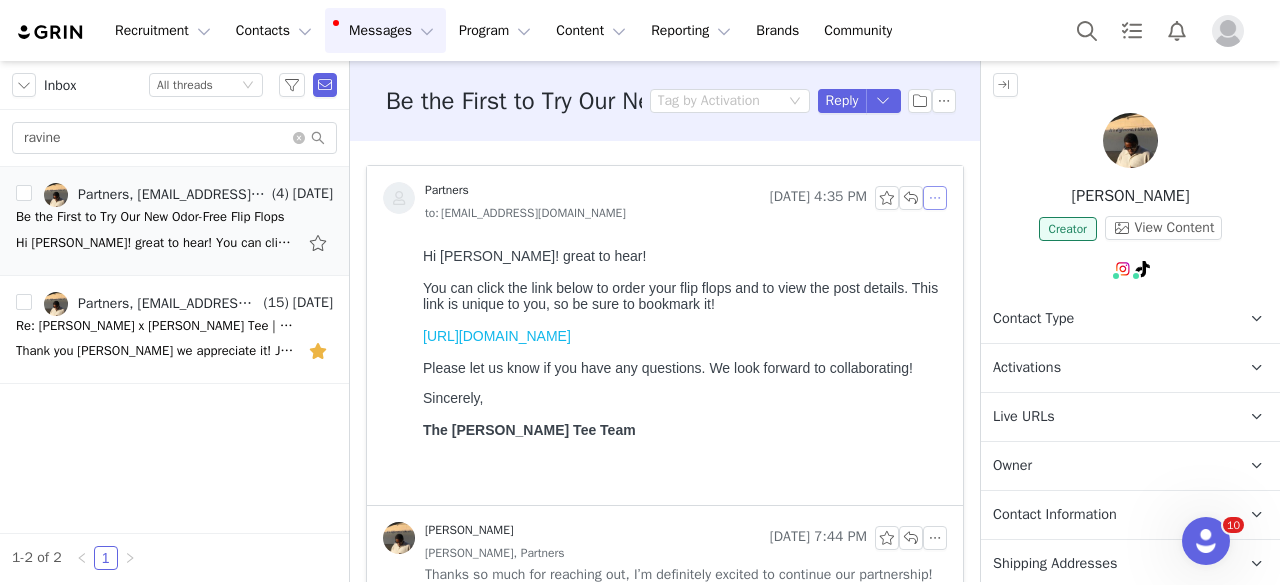 click at bounding box center (935, 198) 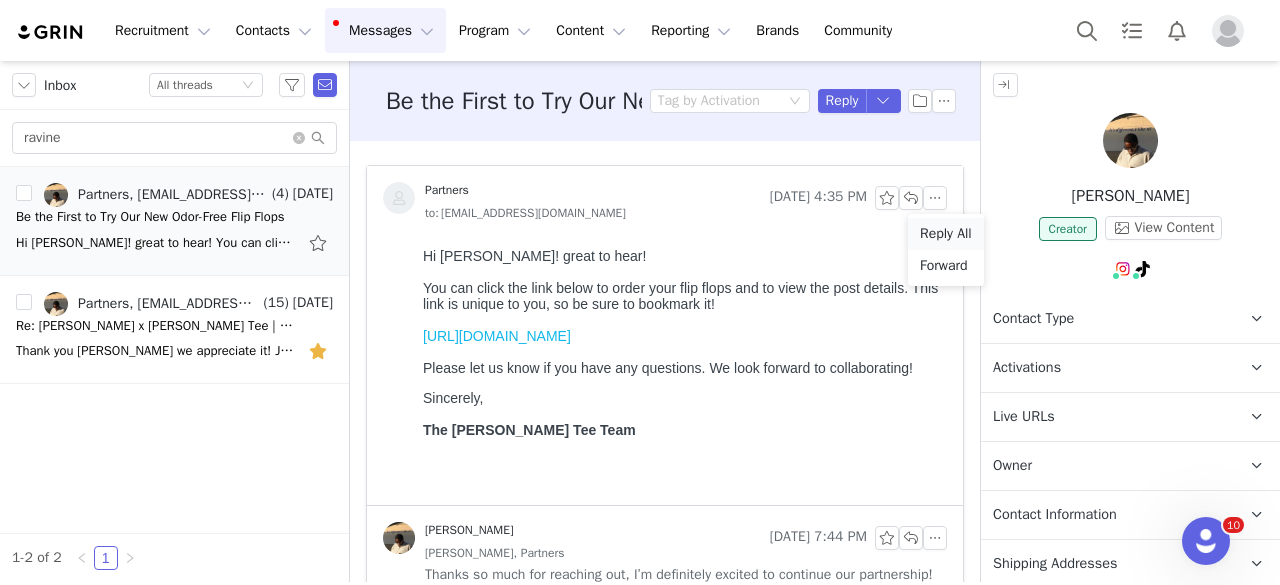 click on "Reply All" at bounding box center (946, 234) 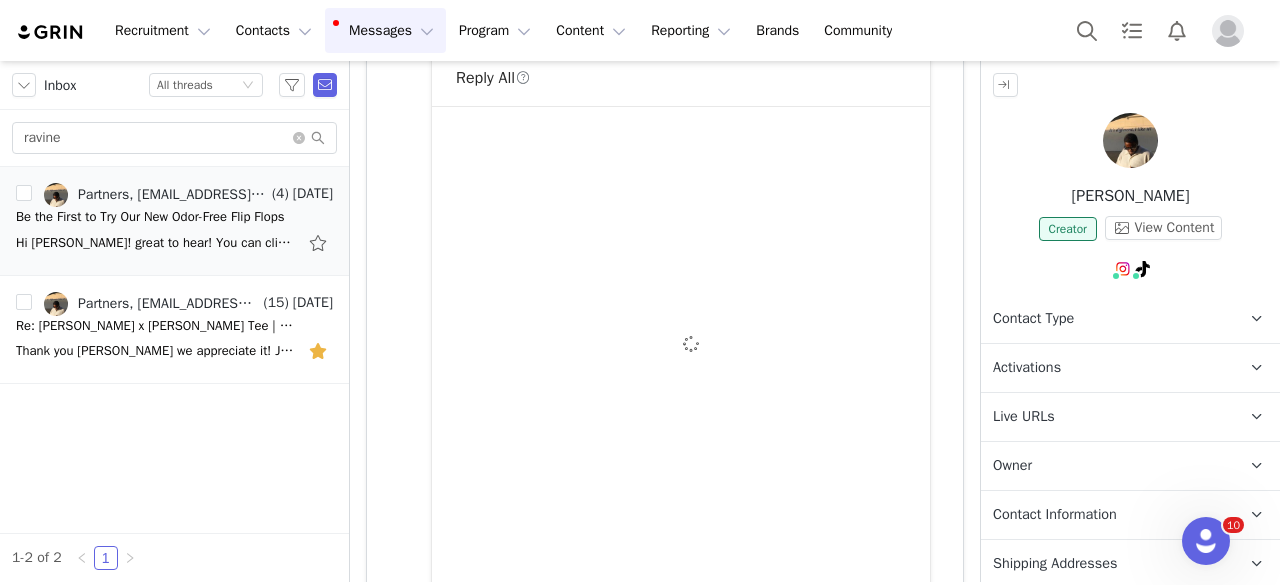 scroll, scrollTop: 547, scrollLeft: 0, axis: vertical 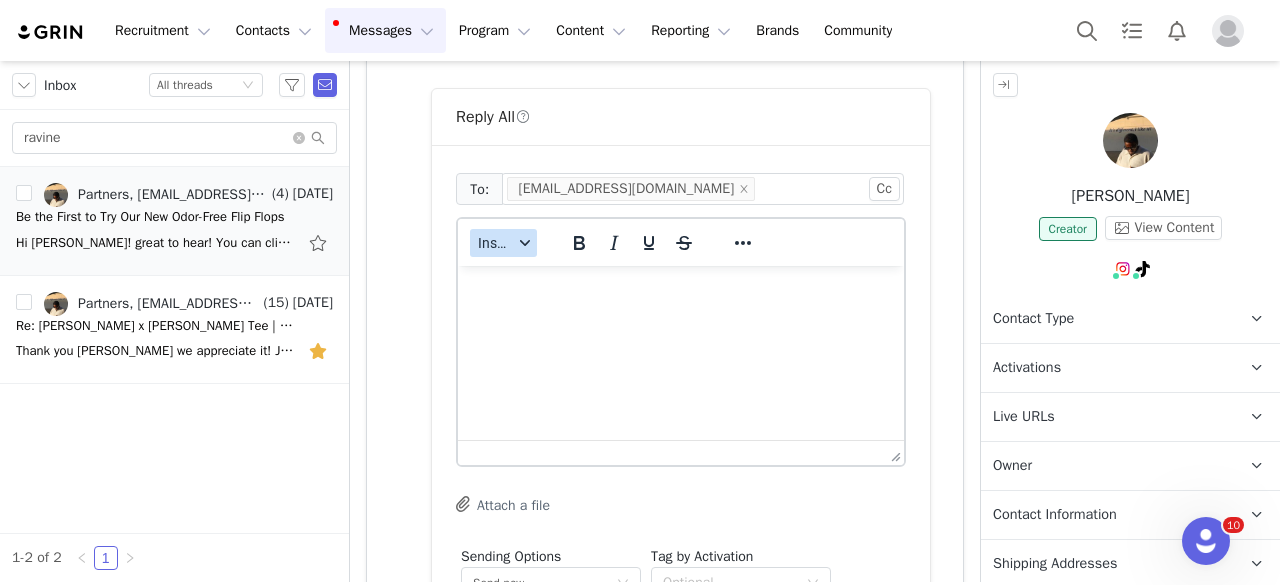 click on "Insert" at bounding box center [503, 243] 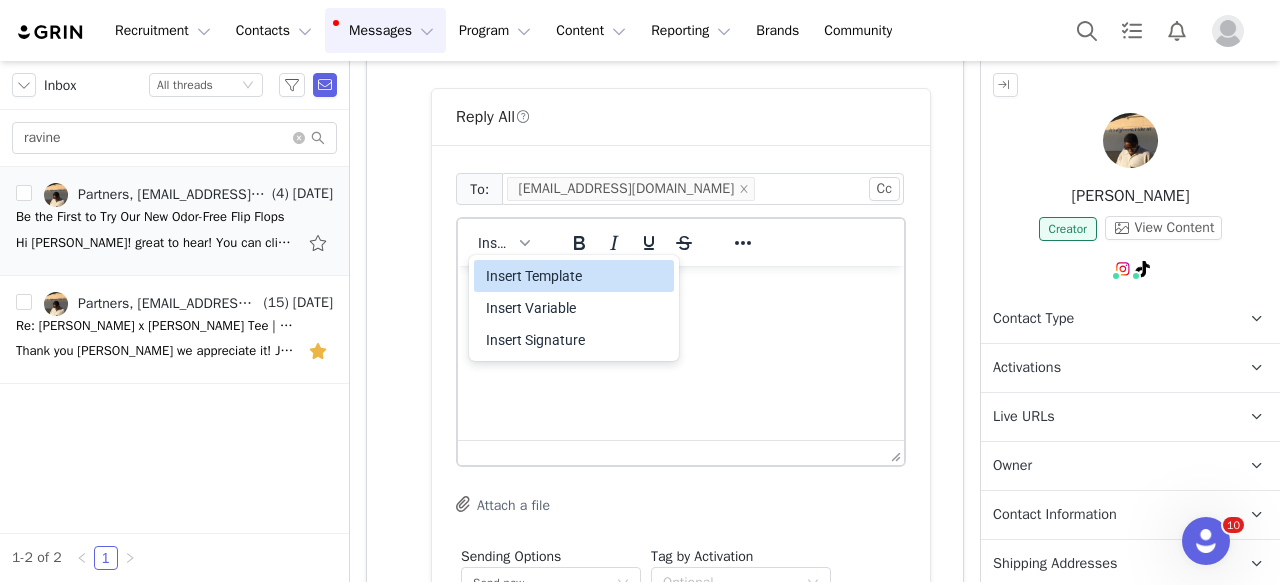 click on "Insert Template" at bounding box center (576, 276) 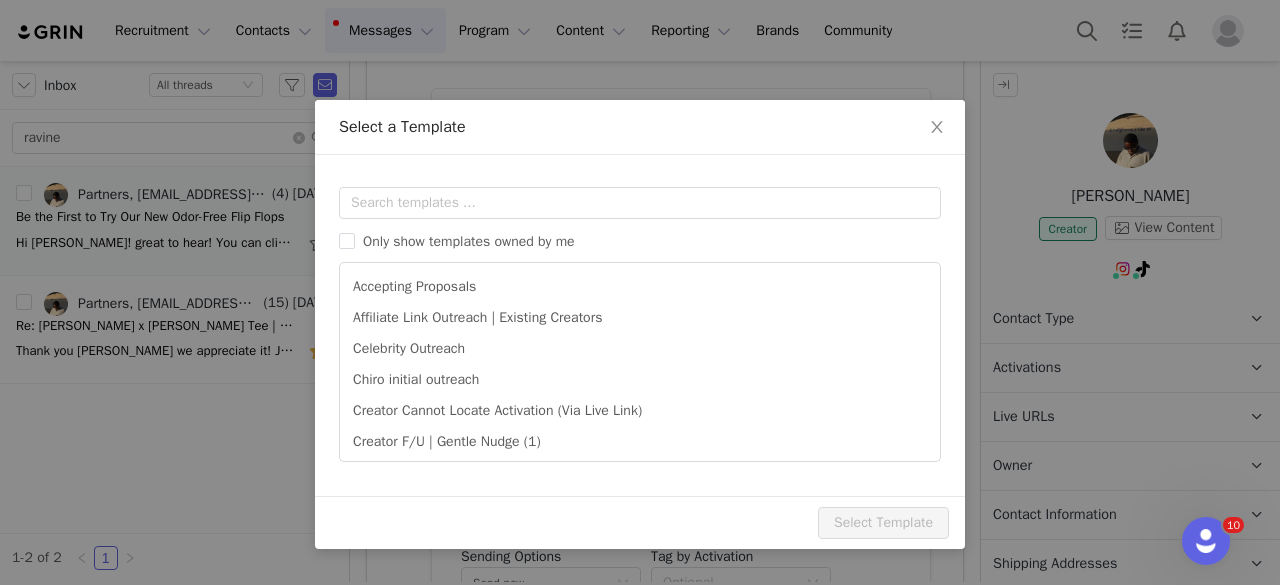 scroll, scrollTop: 0, scrollLeft: 0, axis: both 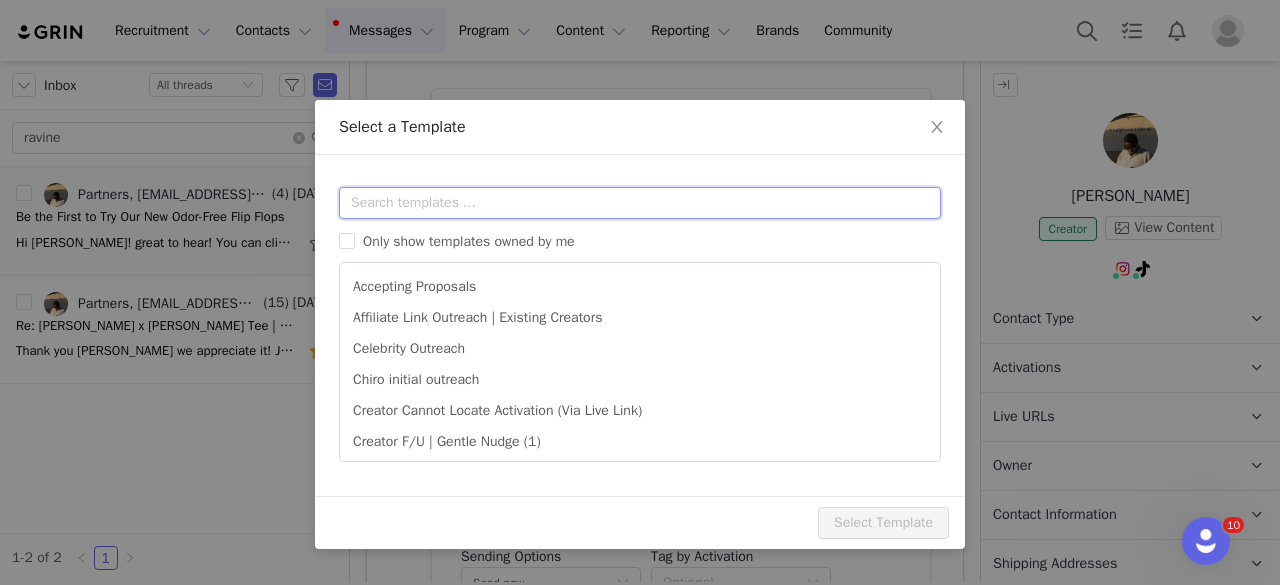 click at bounding box center [640, 203] 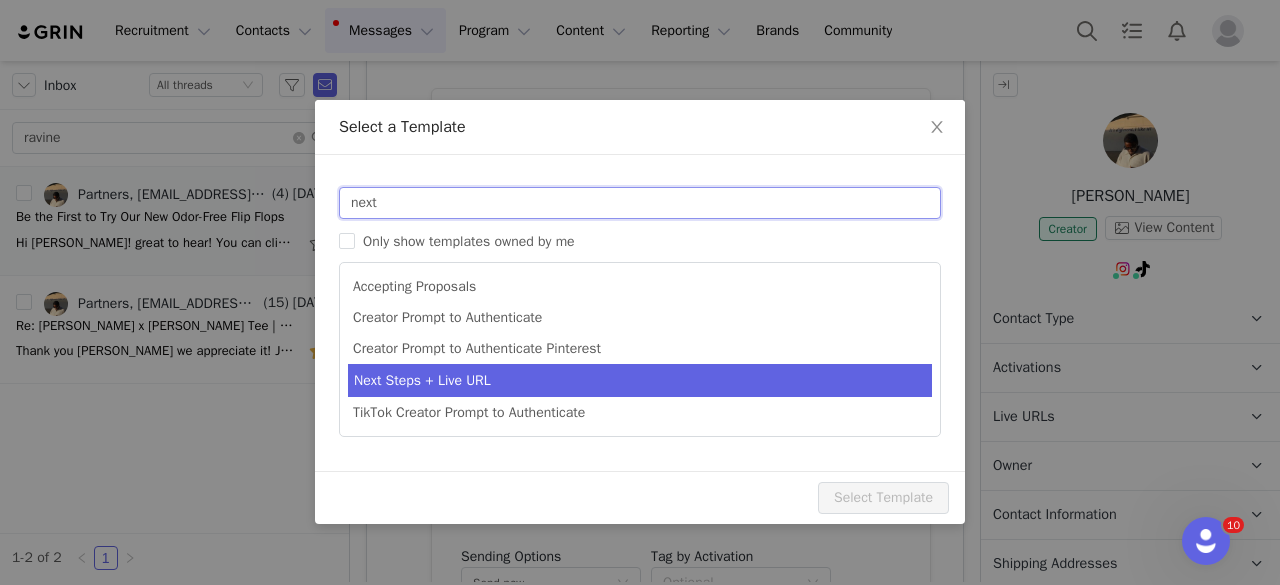type on "next" 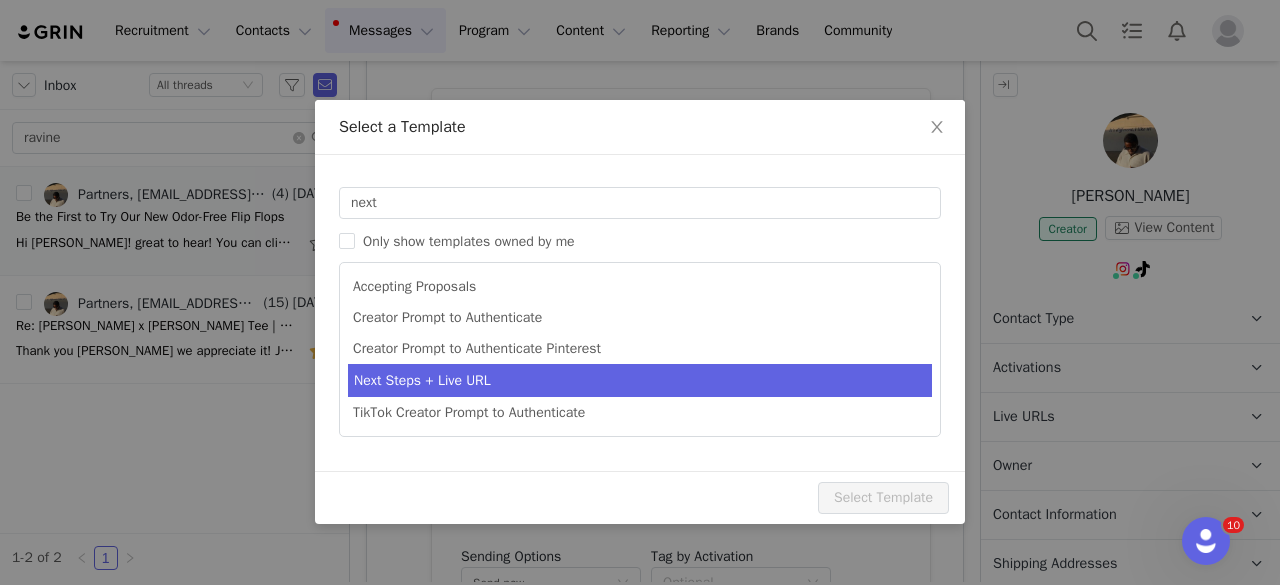 click on "Next Steps + Live URL" at bounding box center [640, 380] 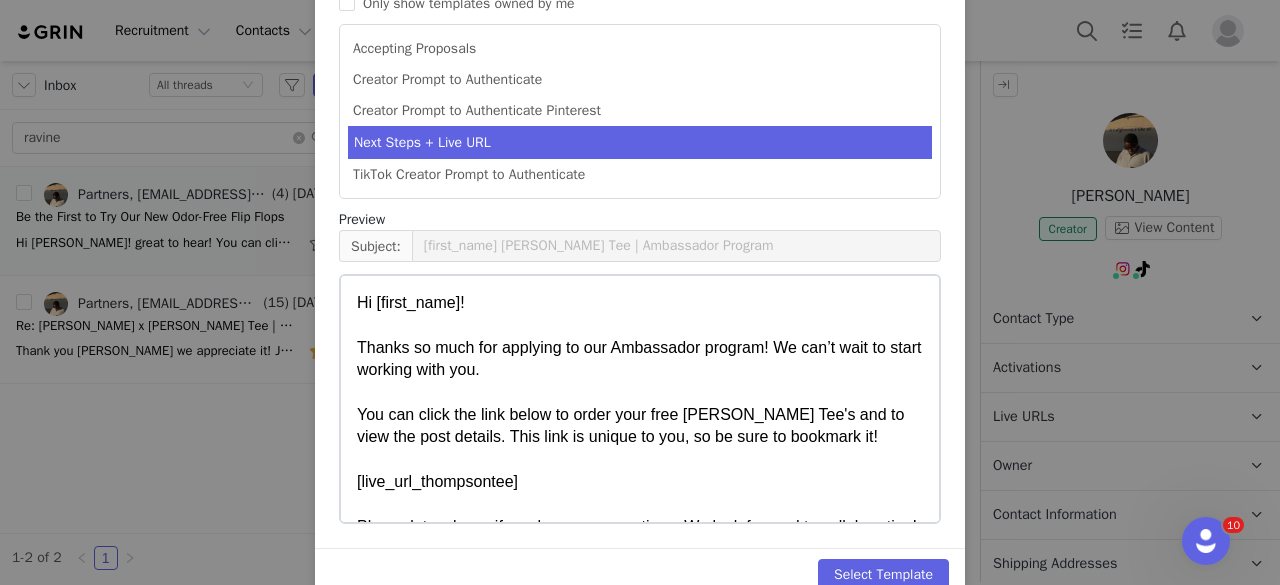 scroll, scrollTop: 276, scrollLeft: 0, axis: vertical 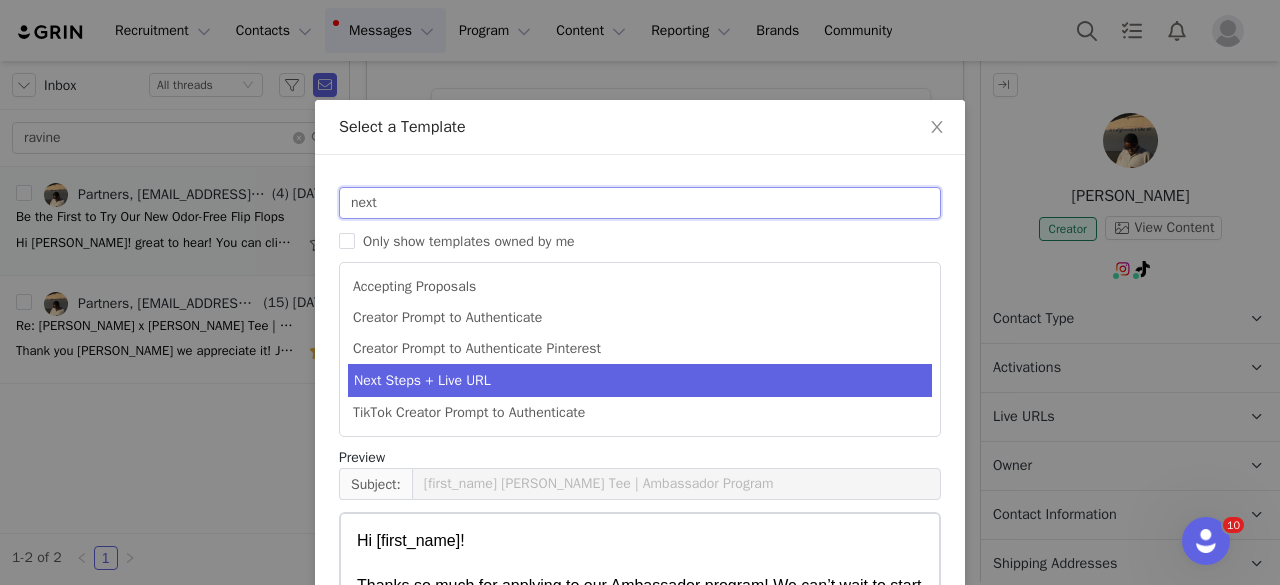 click on "next" at bounding box center (640, 203) 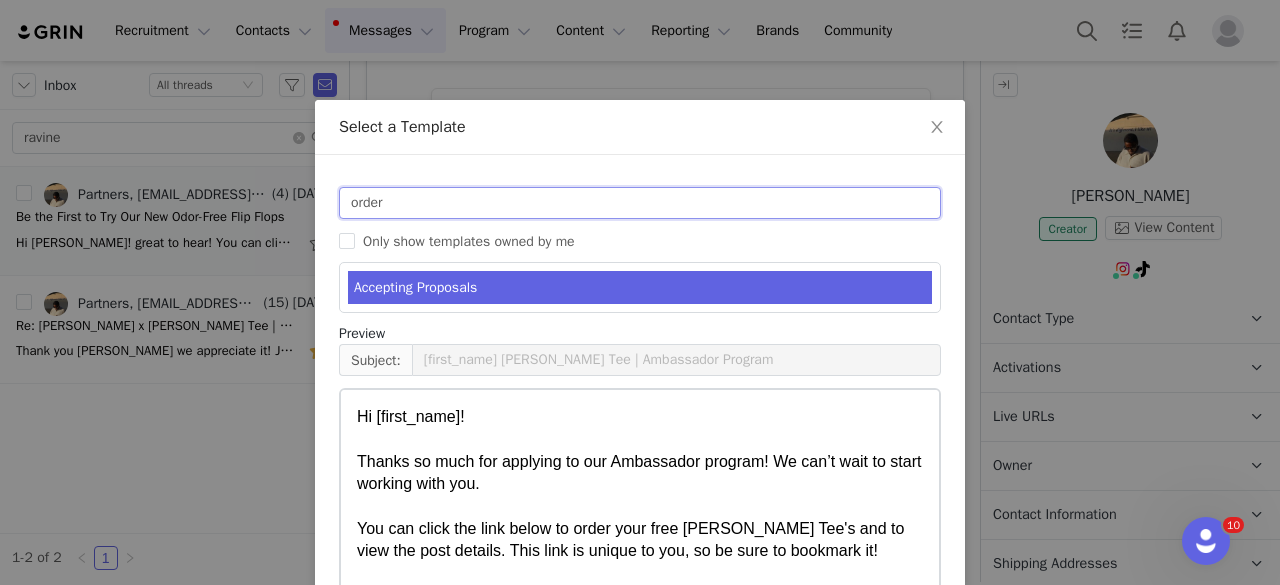 type on "order" 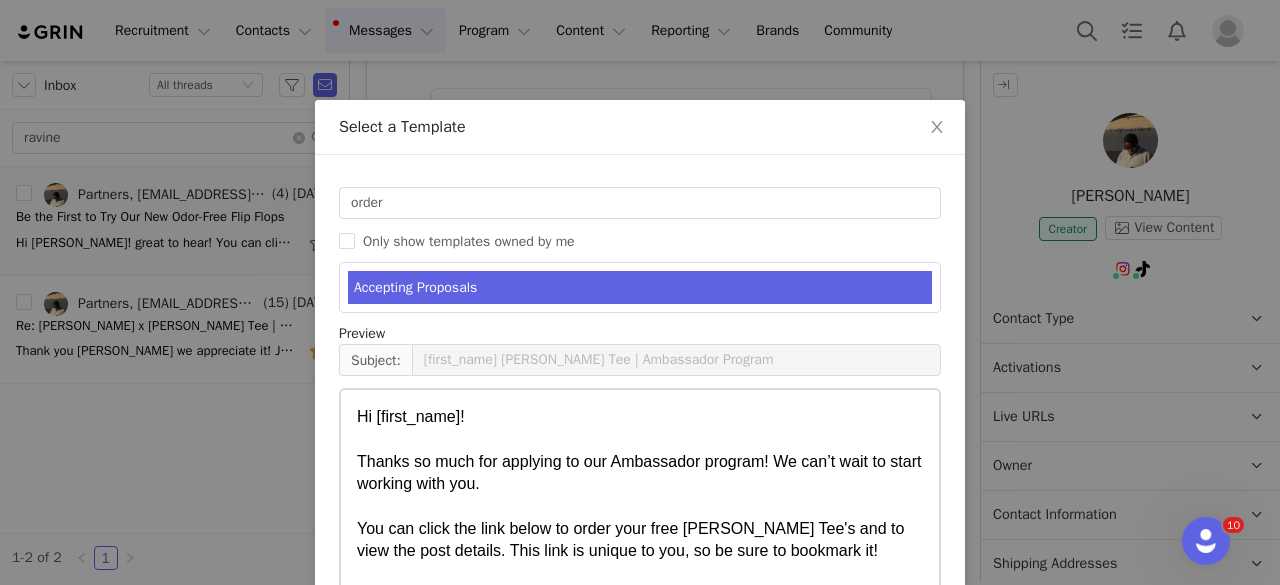 click on "Accepting Proposals" at bounding box center (640, 287) 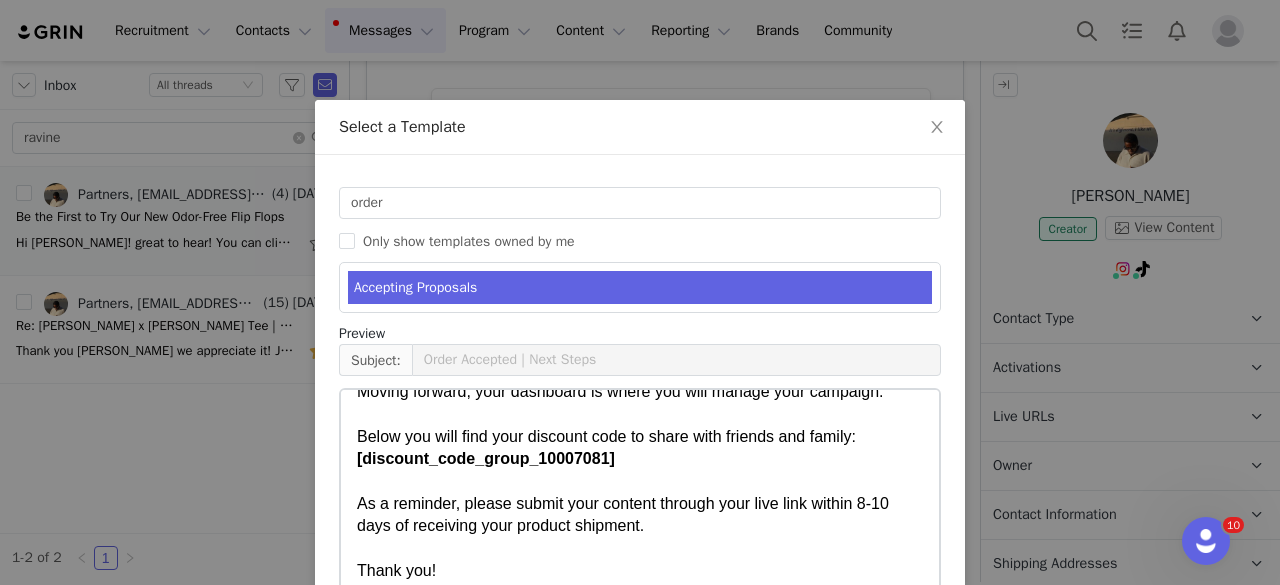 scroll, scrollTop: 256, scrollLeft: 0, axis: vertical 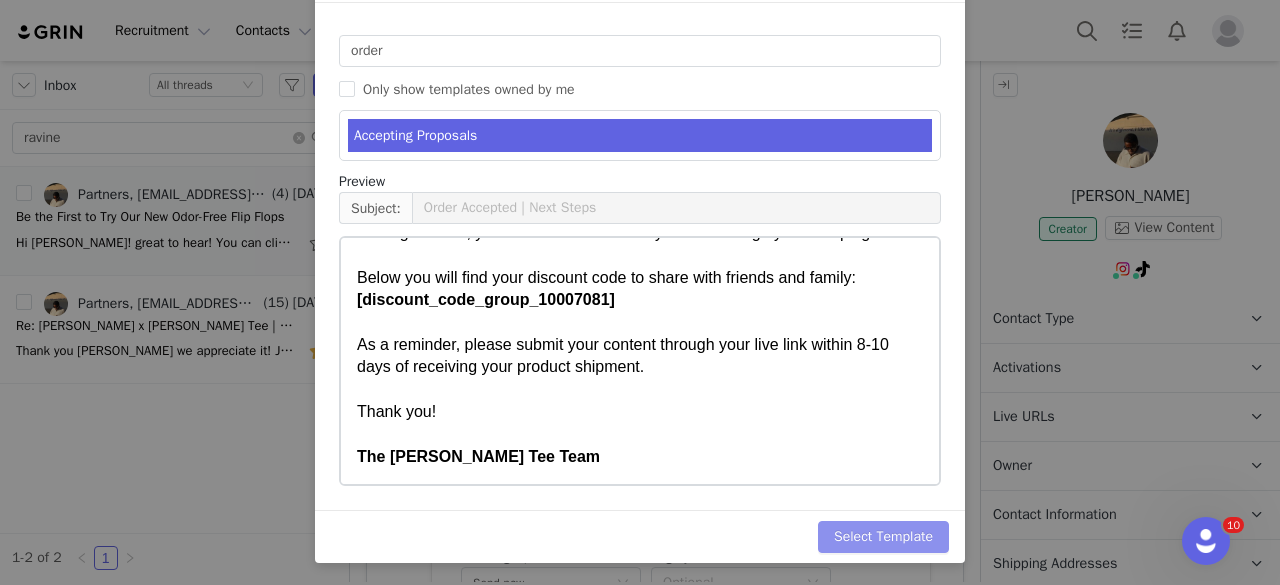 click on "Select Template" at bounding box center (883, 537) 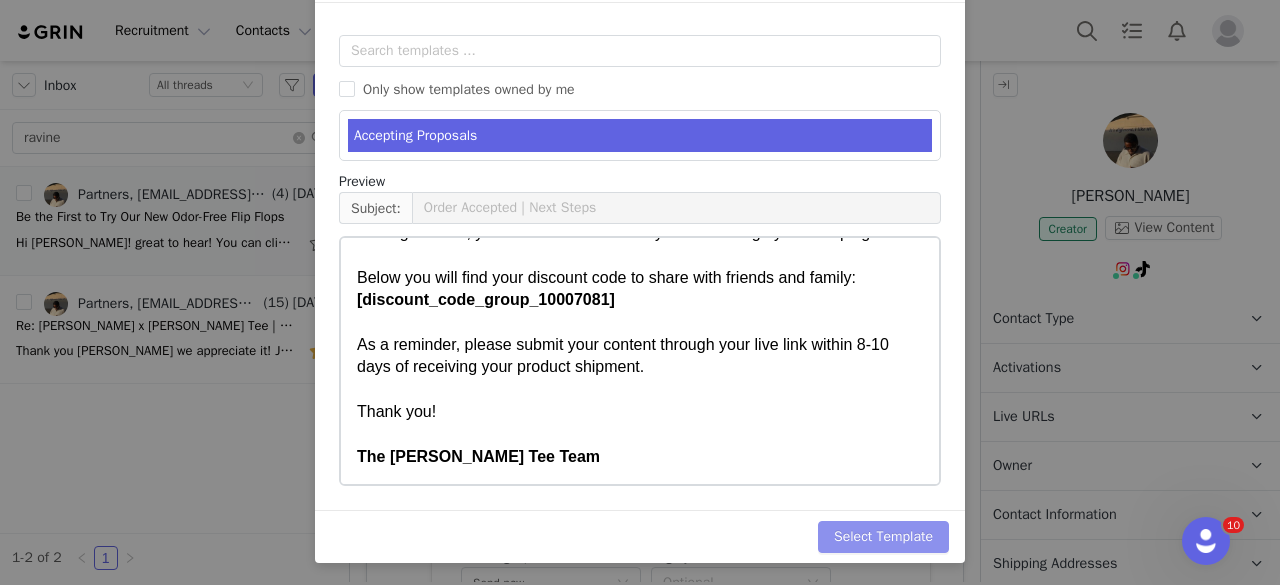 scroll, scrollTop: 52, scrollLeft: 0, axis: vertical 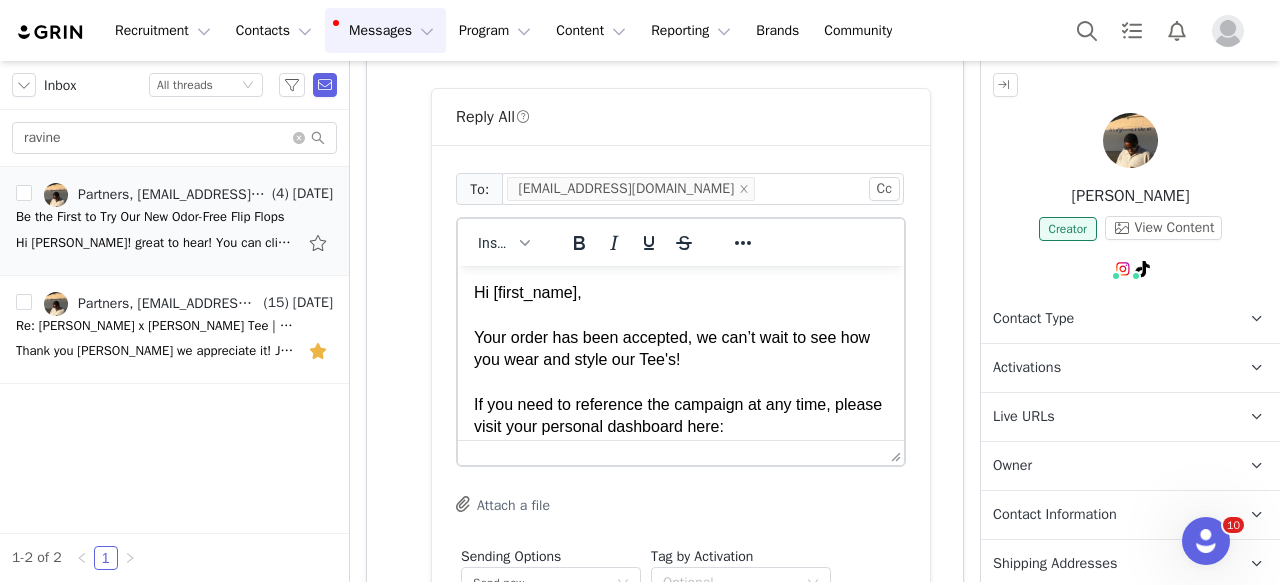 click on "Hi [first_name],  Your order has been accepted, we can’t wait to see how you wear and style our Tee's!  If you need to reference the campaign at any time, please visit your personal dashboard here:  [live_url]  Moving forward, your dashboard is where you will manage your campaign.  Below you will find your discount code to share with friends and family:  [discount_code_group_10007081]    As a reminder, please submit your content through your live link within 8-10 days of receiving your product shipment.  Thank you!  The [PERSON_NAME] Tee Team" at bounding box center [681, 539] 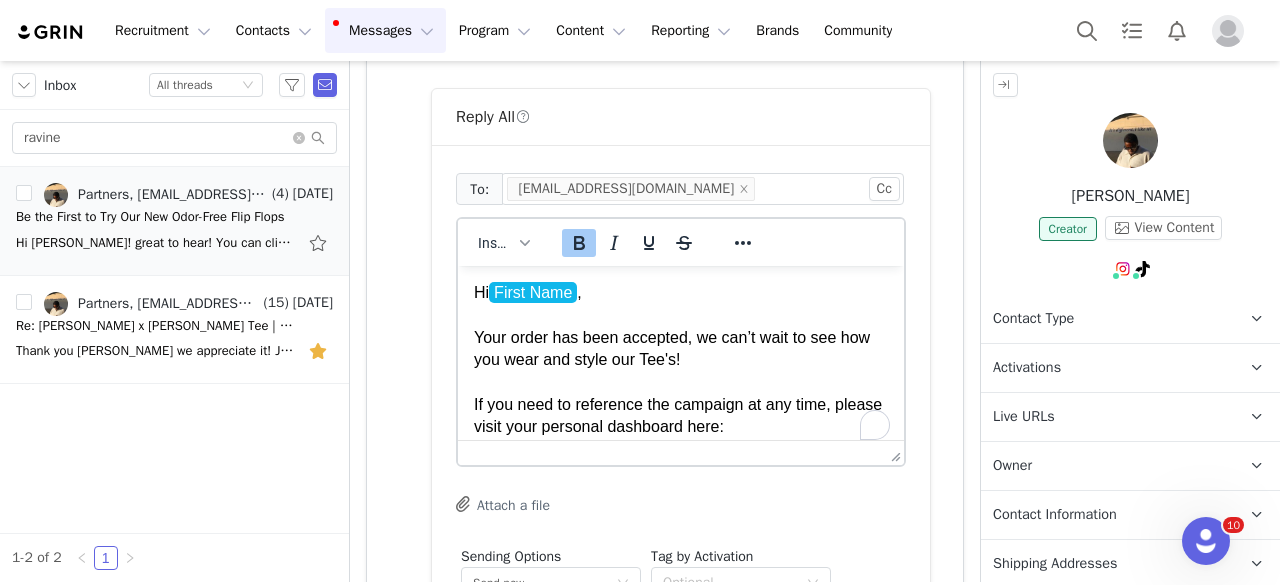 scroll, scrollTop: 300, scrollLeft: 0, axis: vertical 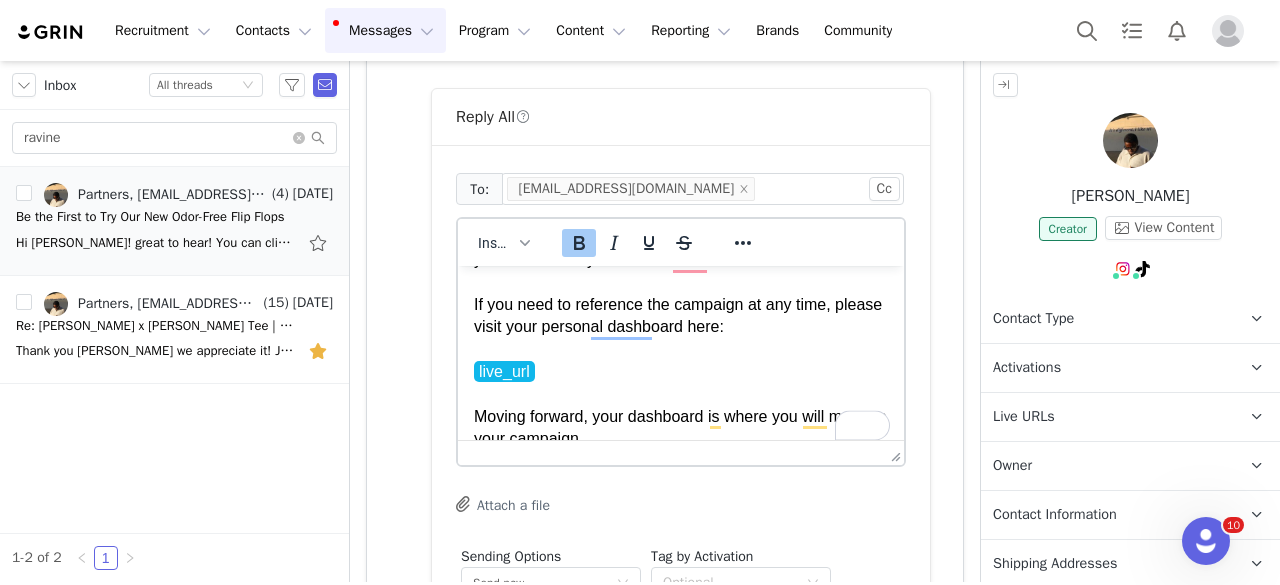 click on "Hi  First Name ,  Your order has been accepted, we can’t wait to see how you wear and style our Tee's!  If you need to reference the campaign at any time, please visit your personal dashboard here:  live_url   Moving forward, your dashboard is where you will manage your campaign.  Below you will find your discount code to share with friends and family:   [PERSON_NAME] Tee: GRIN | 20% Off  ﻿     As a reminder, please submit your content through your live link within 8-10 days of receiving your product shipment.  Thank you!  The [PERSON_NAME] Tee Team" at bounding box center (681, 450) 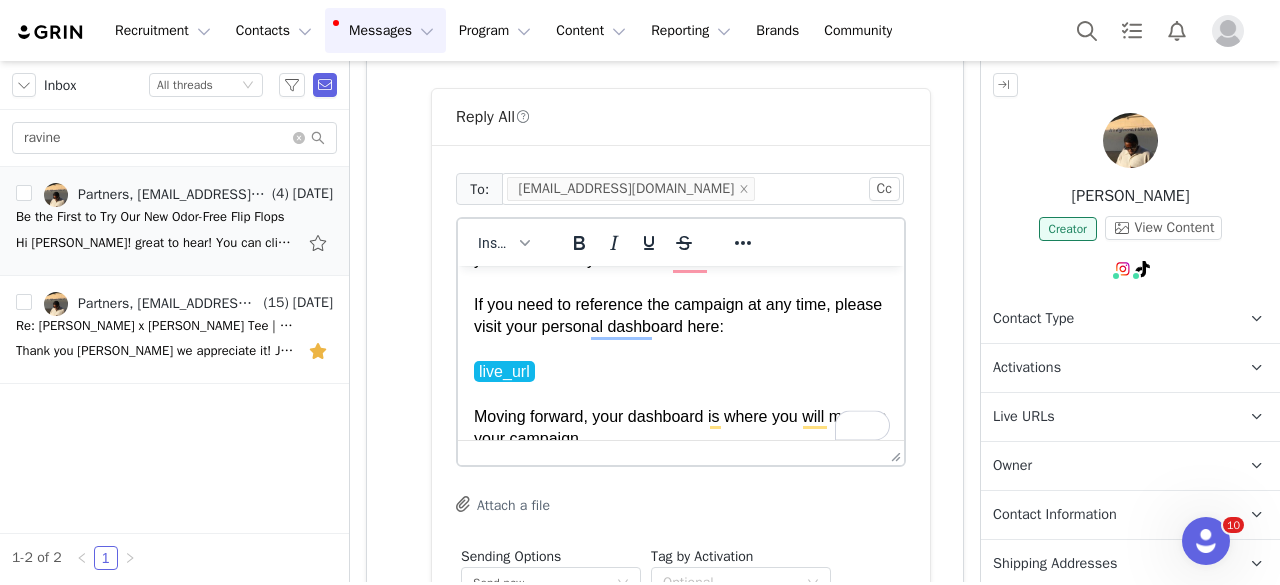 scroll, scrollTop: 100, scrollLeft: 0, axis: vertical 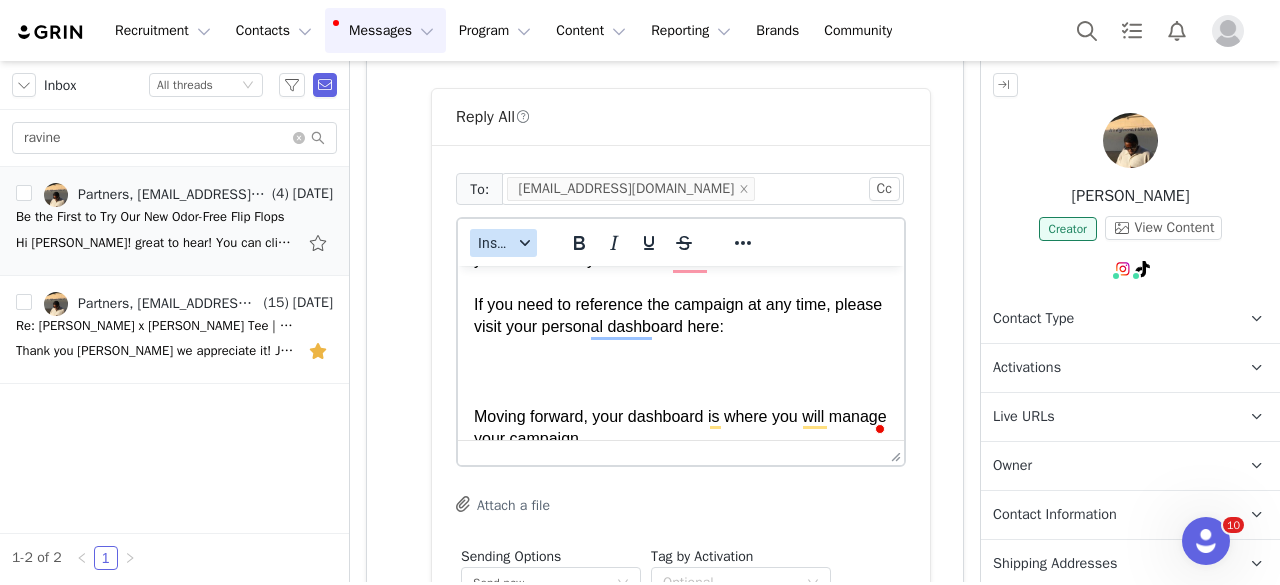 click on "Insert" at bounding box center (495, 243) 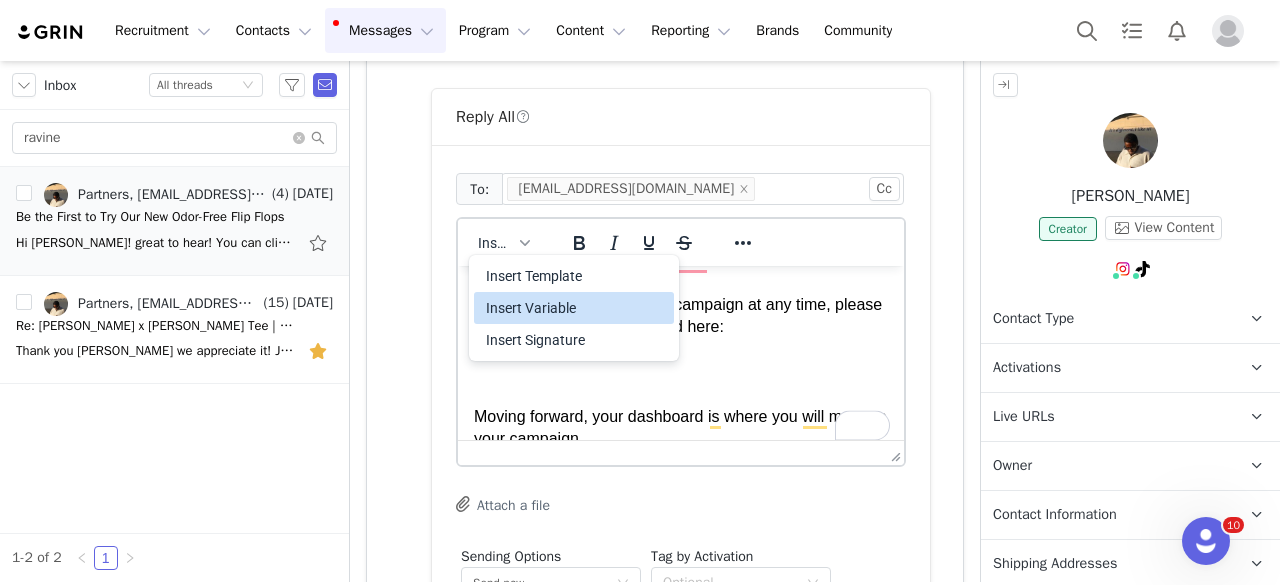 click on "Insert Variable" at bounding box center (576, 308) 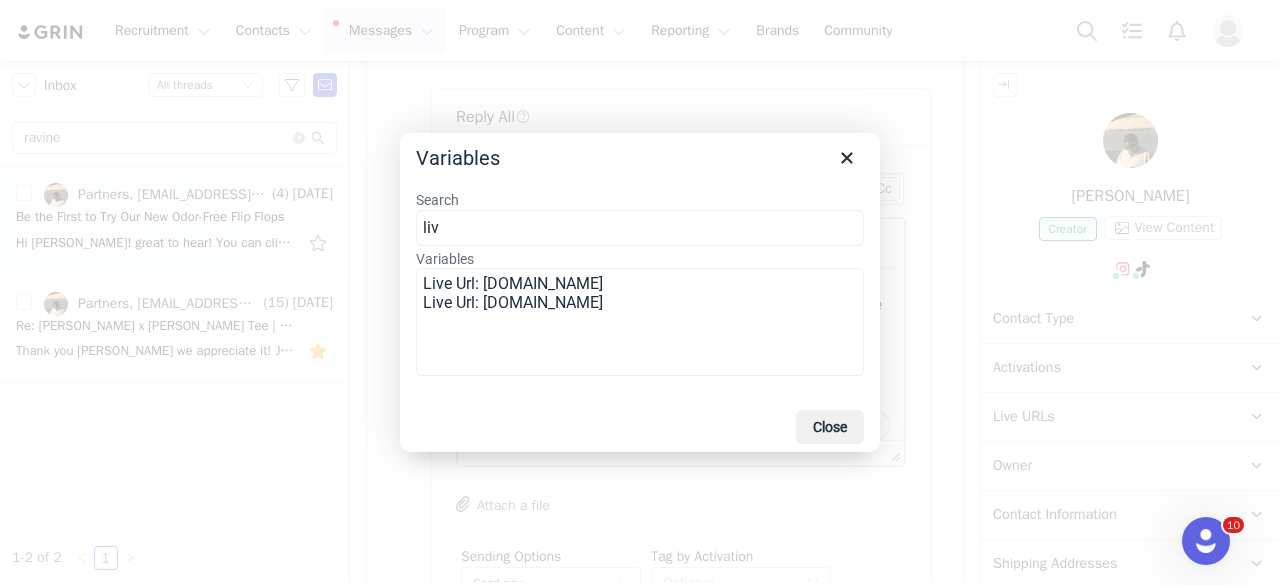 type on "live" 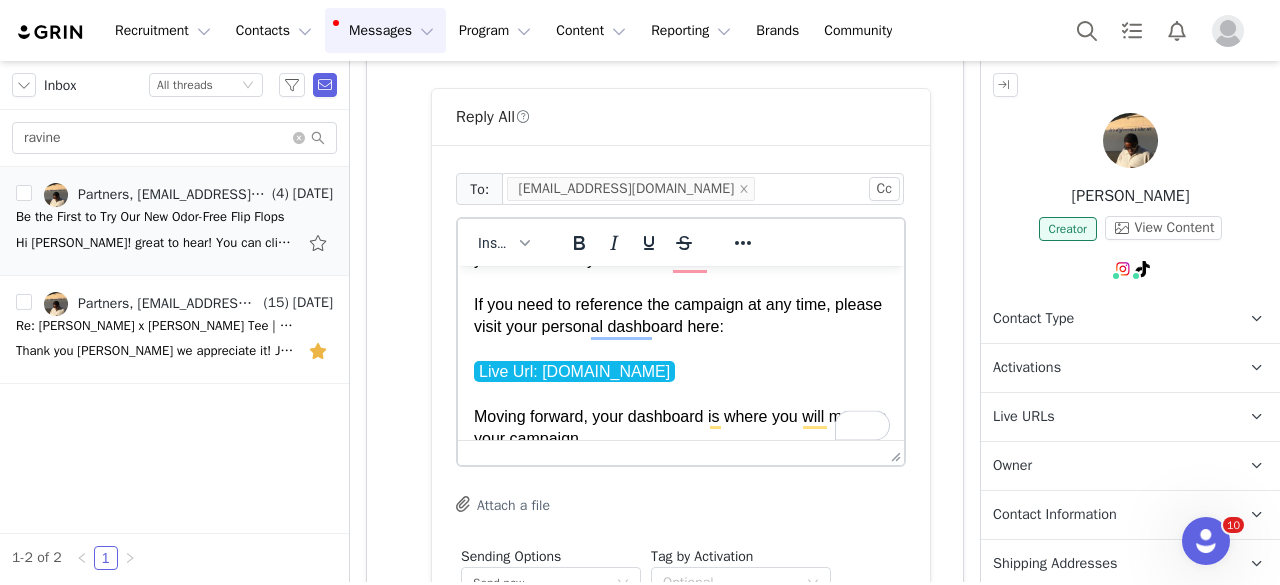 scroll, scrollTop: 280, scrollLeft: 0, axis: vertical 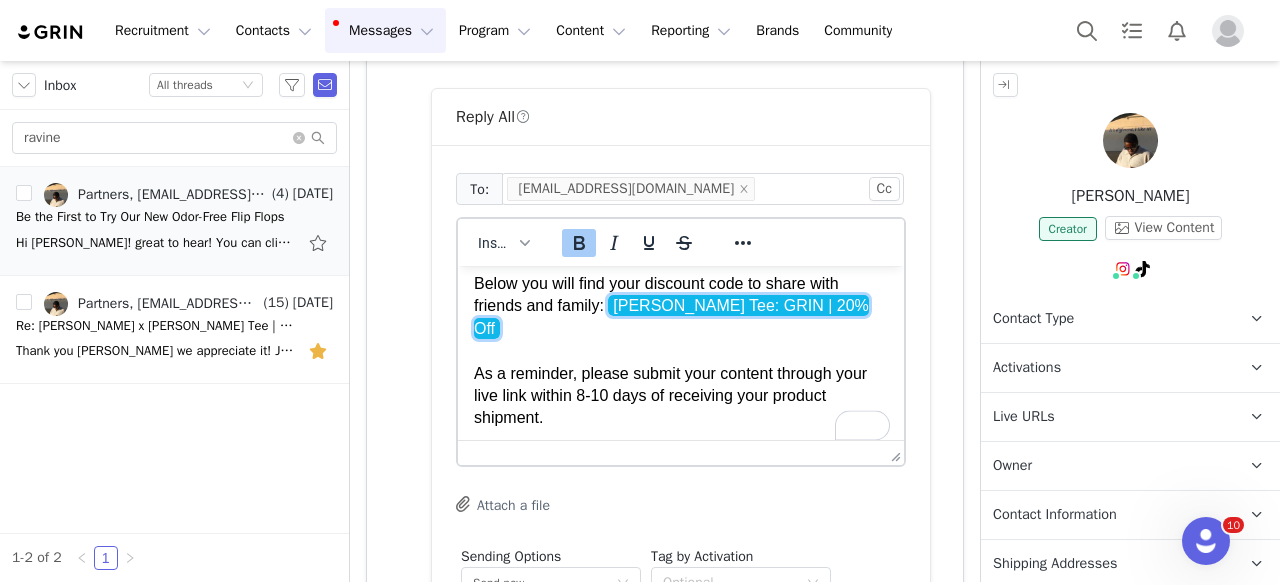 click on "[PERSON_NAME] Tee: GRIN | 20% Off" at bounding box center [671, 316] 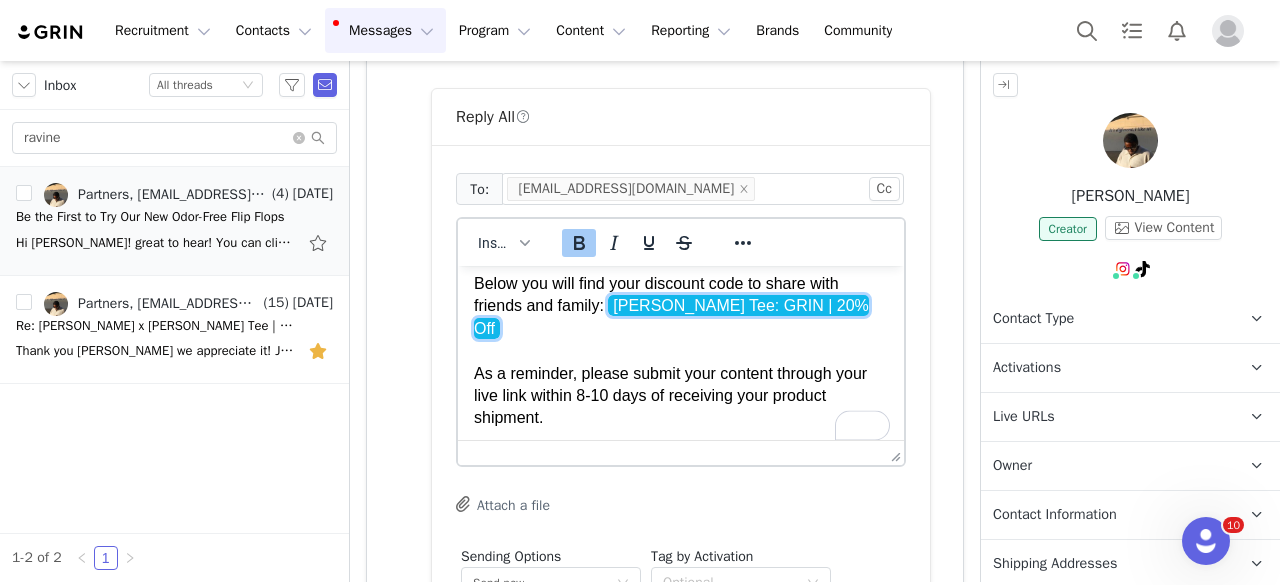 click on "Hi  First Name ,  Your order has been accepted, we can’t wait to see how you wear and style our Tee's!  If you need to reference the campaign at any time, please visit your personal dashboard here:  Live Url: [DOMAIN_NAME]    Moving forward, your dashboard is where you will manage your campaign.  Below you will find your discount code to share with friends and family:   [PERSON_NAME] Tee: GRIN | 20% Off      As a reminder, please submit your content through your live link within 8-10 days of receiving your product shipment.  Thank you!  The [PERSON_NAME] Tee Team" at bounding box center (681, 250) 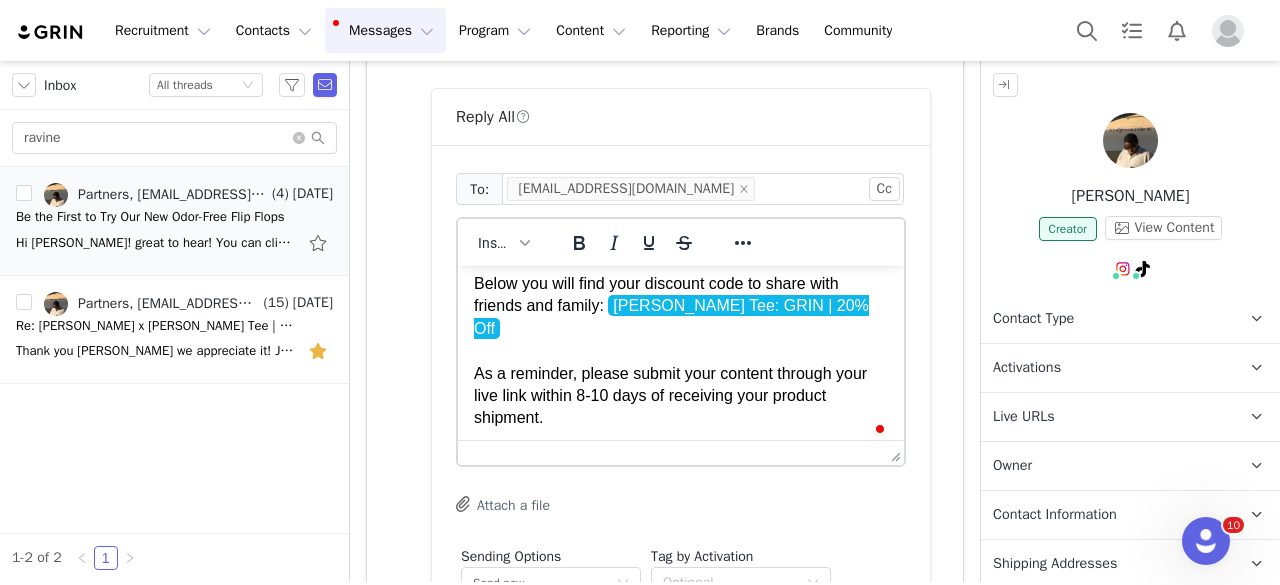 click on "Hi  First Name ,  Your order has been accepted, we can’t wait to see how you wear and style our Tee's!  If you need to reference the campaign at any time, please visit your personal dashboard here:  Live Url: [DOMAIN_NAME]    Moving forward, your dashboard is where you will manage your campaign.  Below you will find your discount code to share with friends and family:   [PERSON_NAME] Tee: GRIN | 20% Off      As a reminder, please submit your content through your live link within 8-10 days of receiving your product shipment.  Thank you!  The [PERSON_NAME] Tee Team" at bounding box center [681, 250] 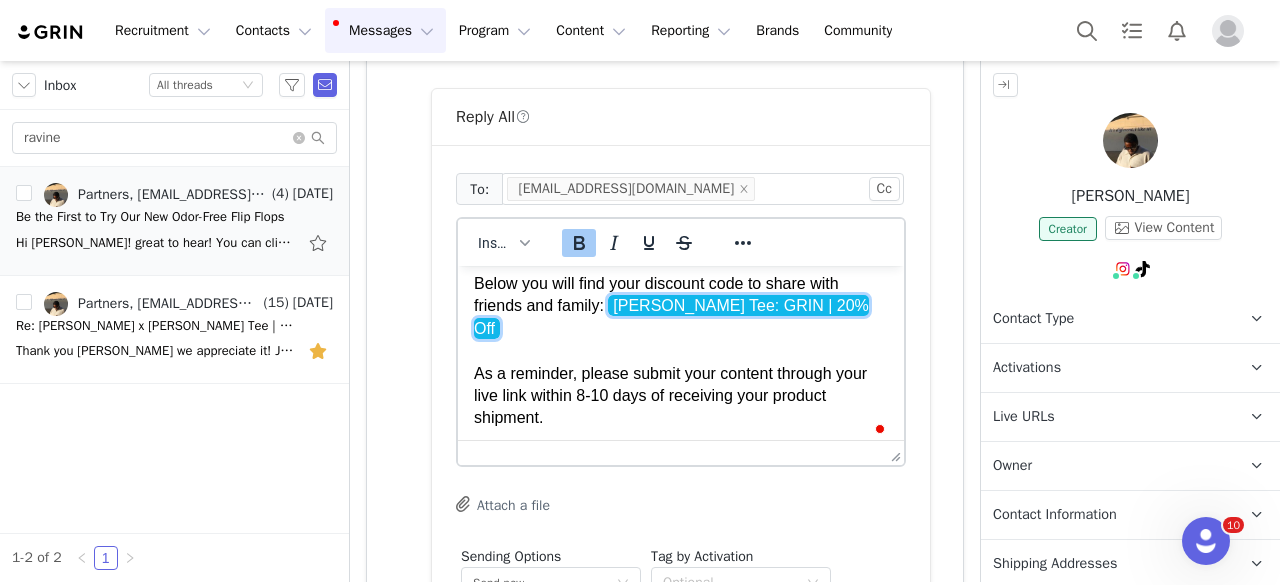 scroll, scrollTop: 326, scrollLeft: 0, axis: vertical 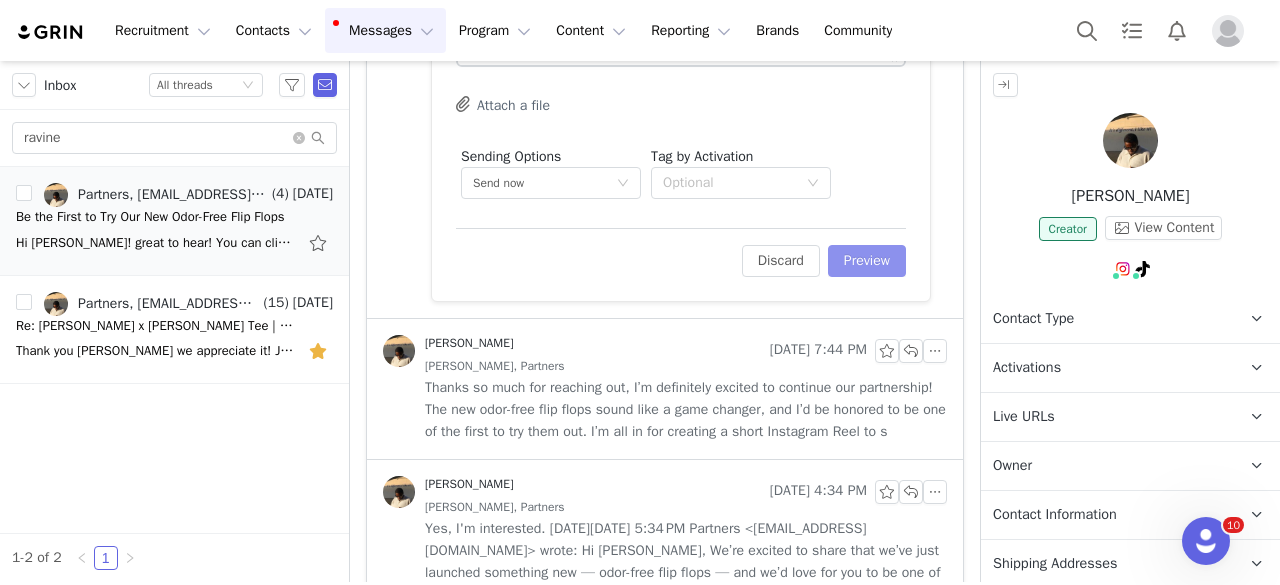 click on "Preview" at bounding box center [867, 261] 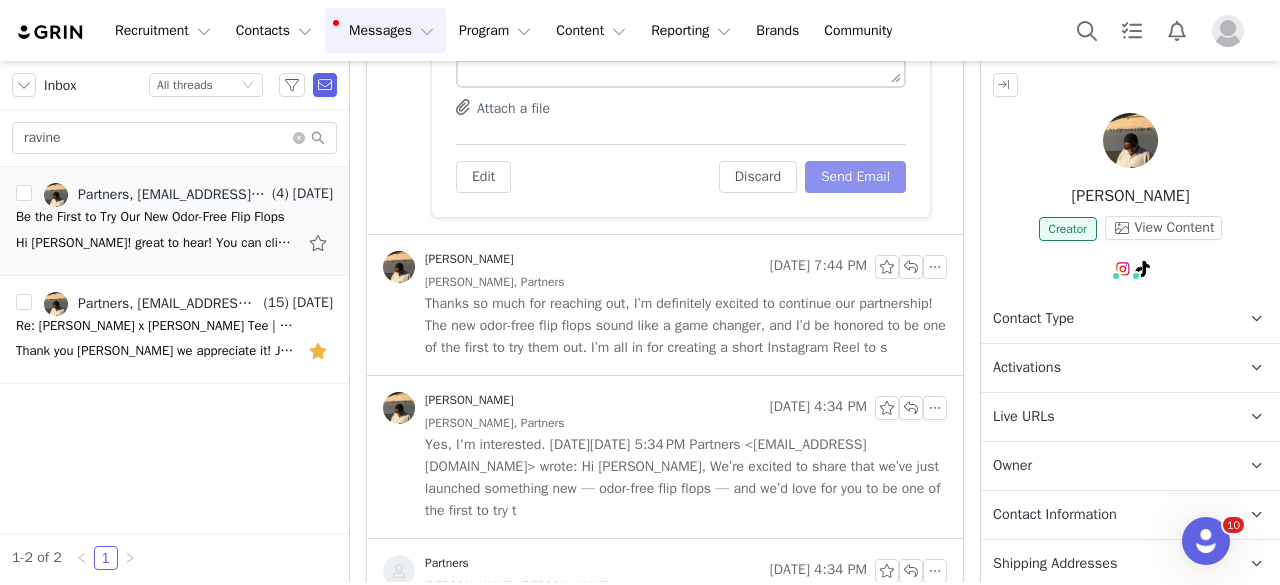 scroll, scrollTop: 763, scrollLeft: 0, axis: vertical 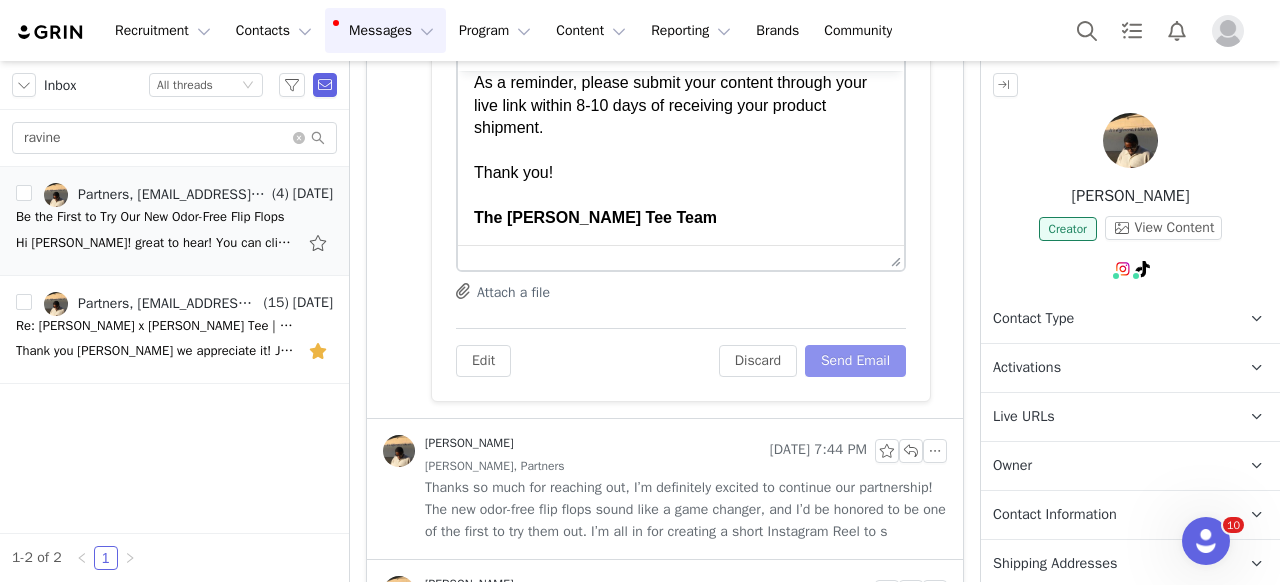 click on "Send Email" at bounding box center [855, 361] 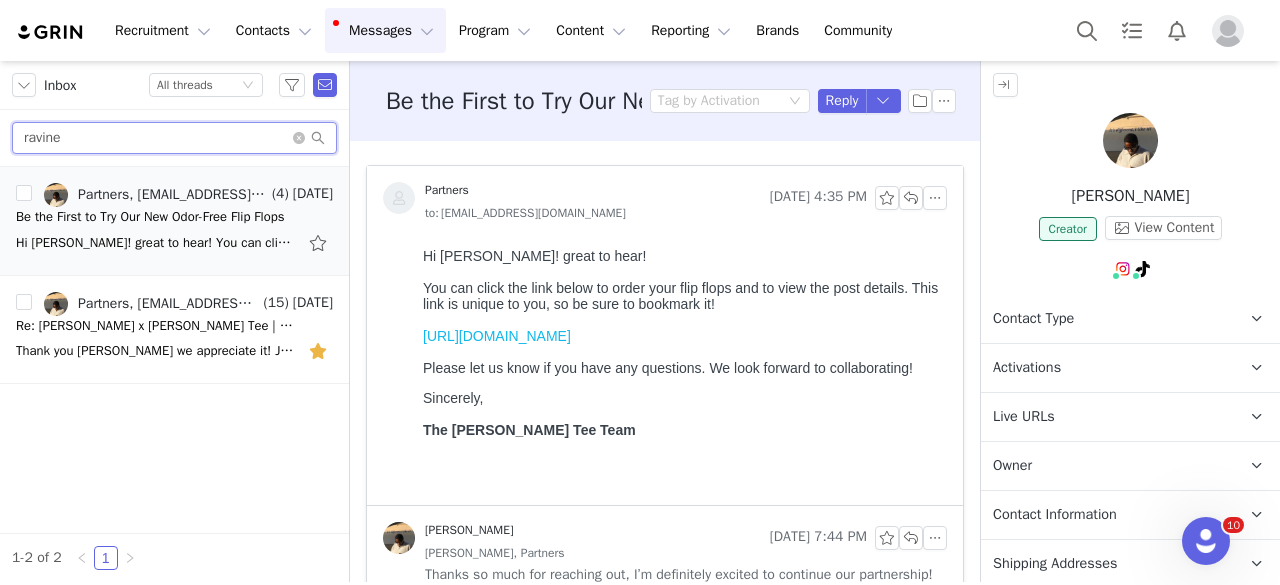 click on "ravine" at bounding box center [174, 138] 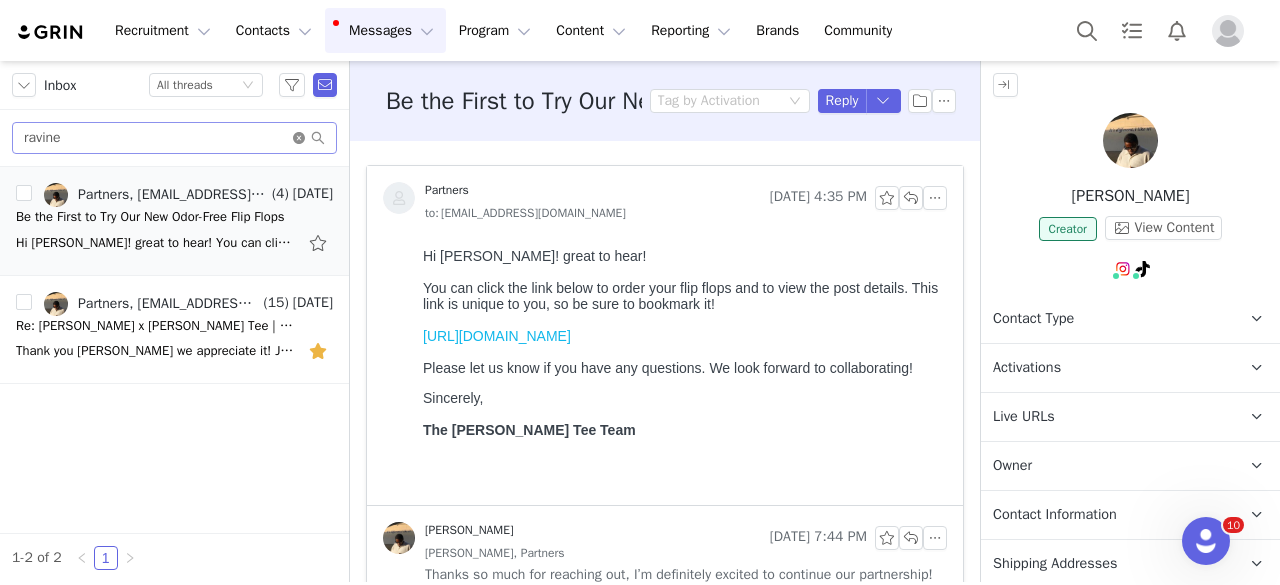 click 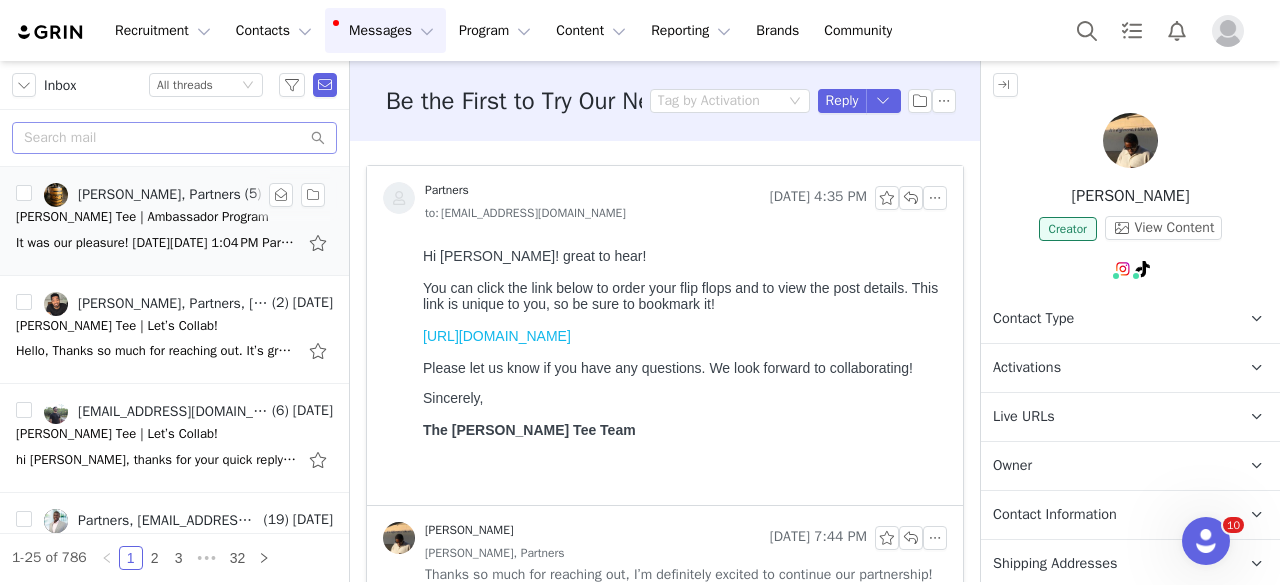 click on "[PERSON_NAME] Tee | Ambassador Program" at bounding box center (142, 217) 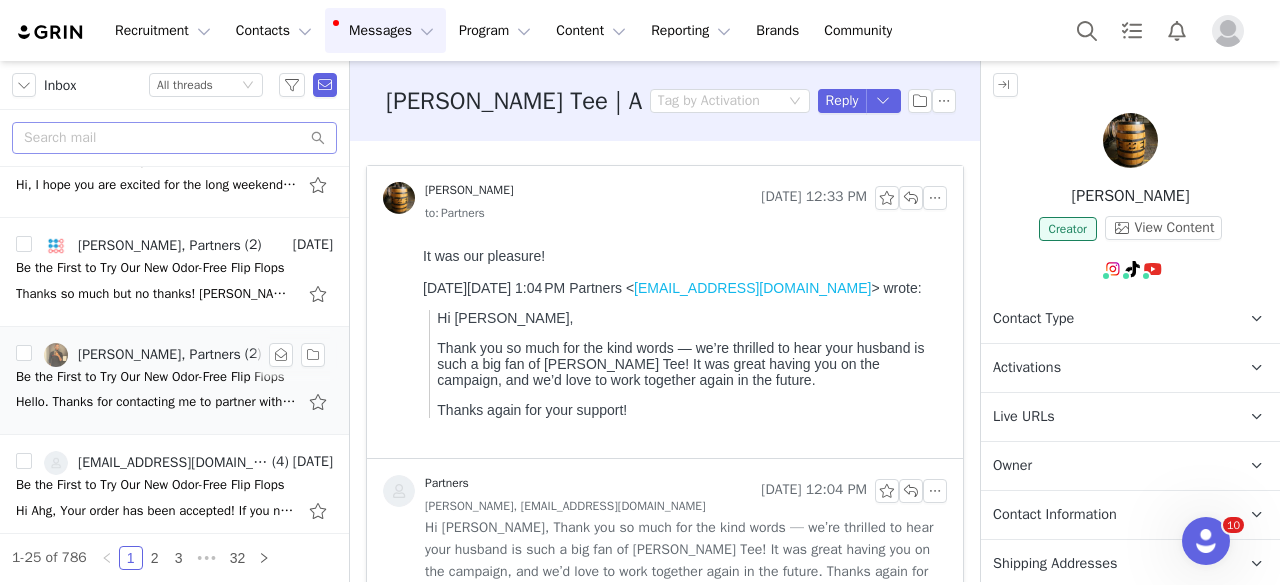 click on "Hello. Thanks for contacting me to partner with you guys again.
Upon doing my research, I see you guys go up to 12 in size. Unfortunately I wear a bigger size.
Thank you for the opportunity overall. But I would have to decline at this moment.
Get" at bounding box center (156, 402) 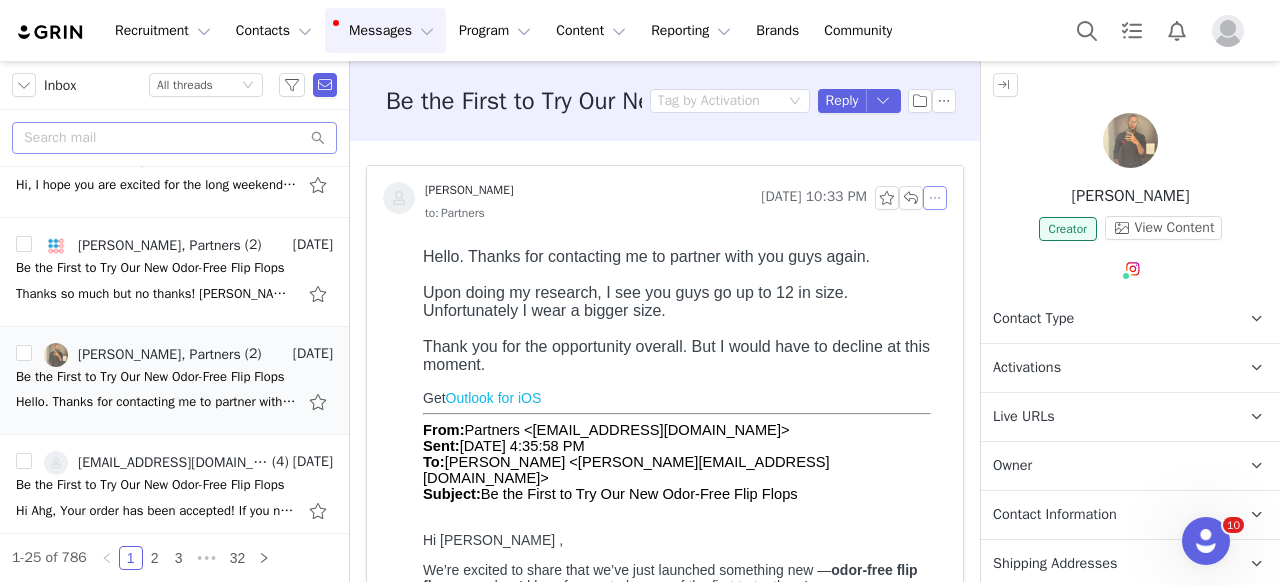 click at bounding box center [935, 198] 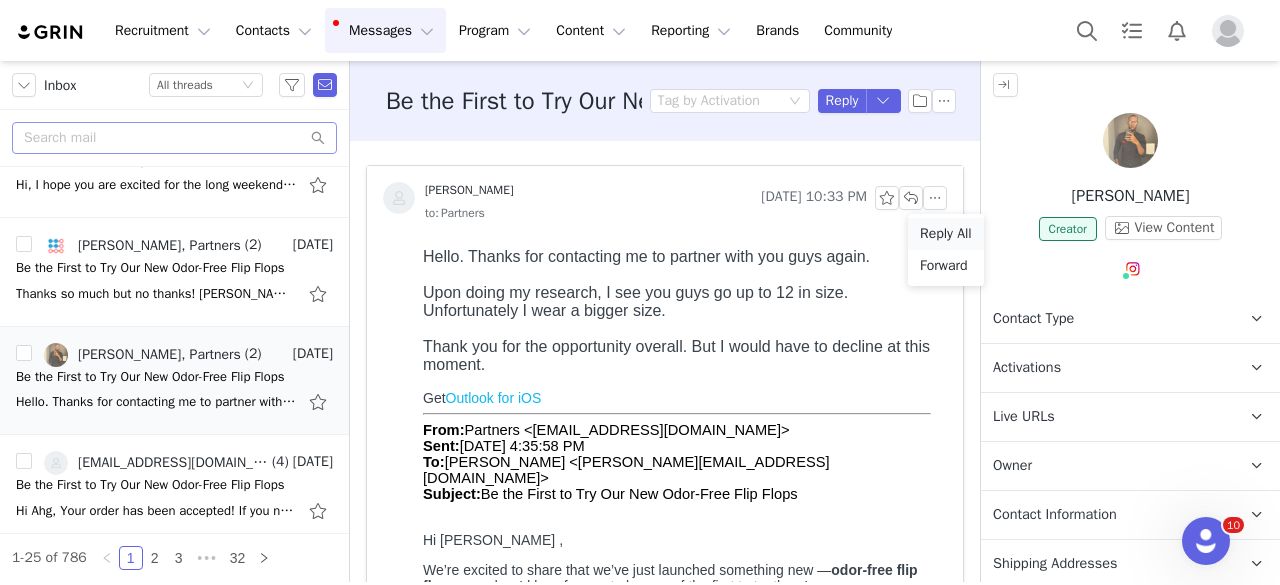 click on "Reply All" at bounding box center [946, 234] 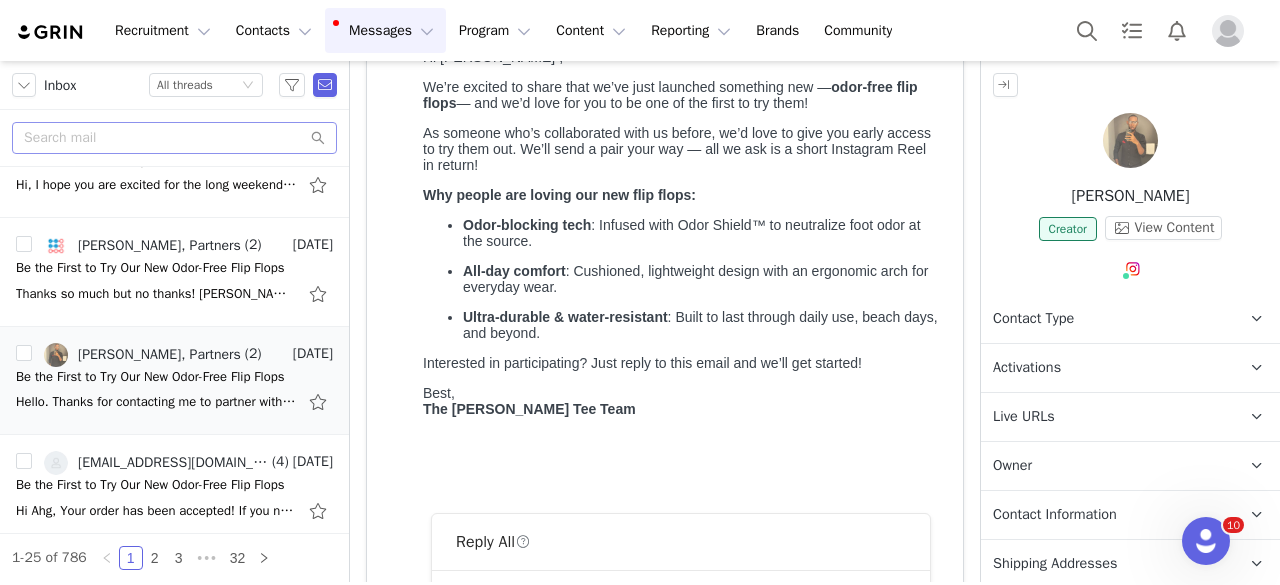 scroll, scrollTop: 1008, scrollLeft: 0, axis: vertical 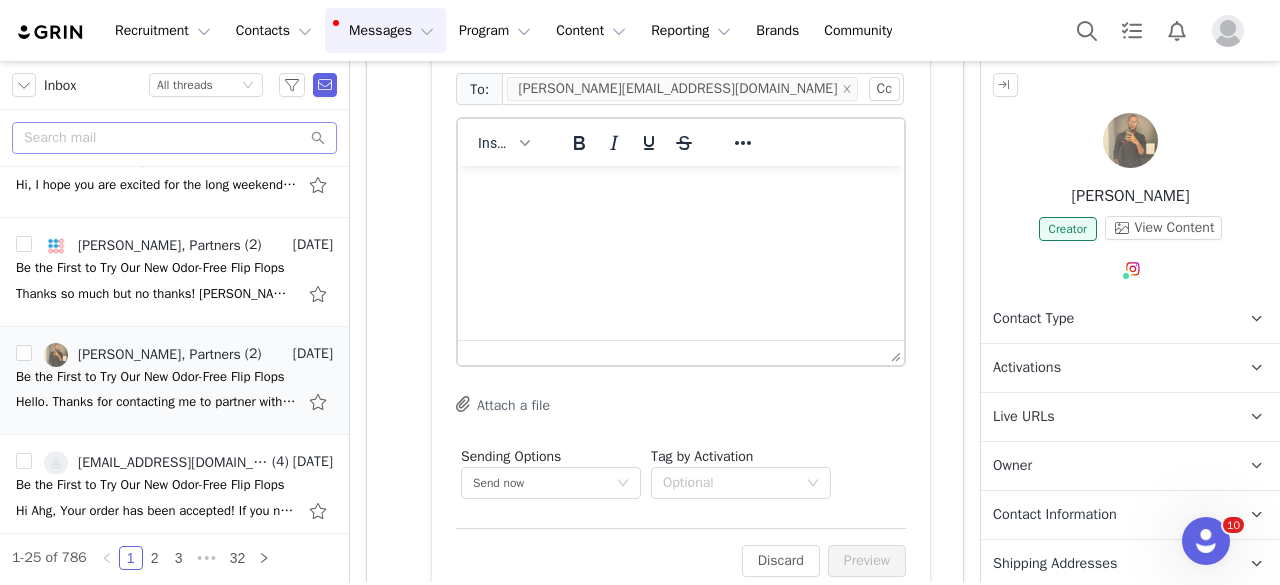 click at bounding box center [681, 193] 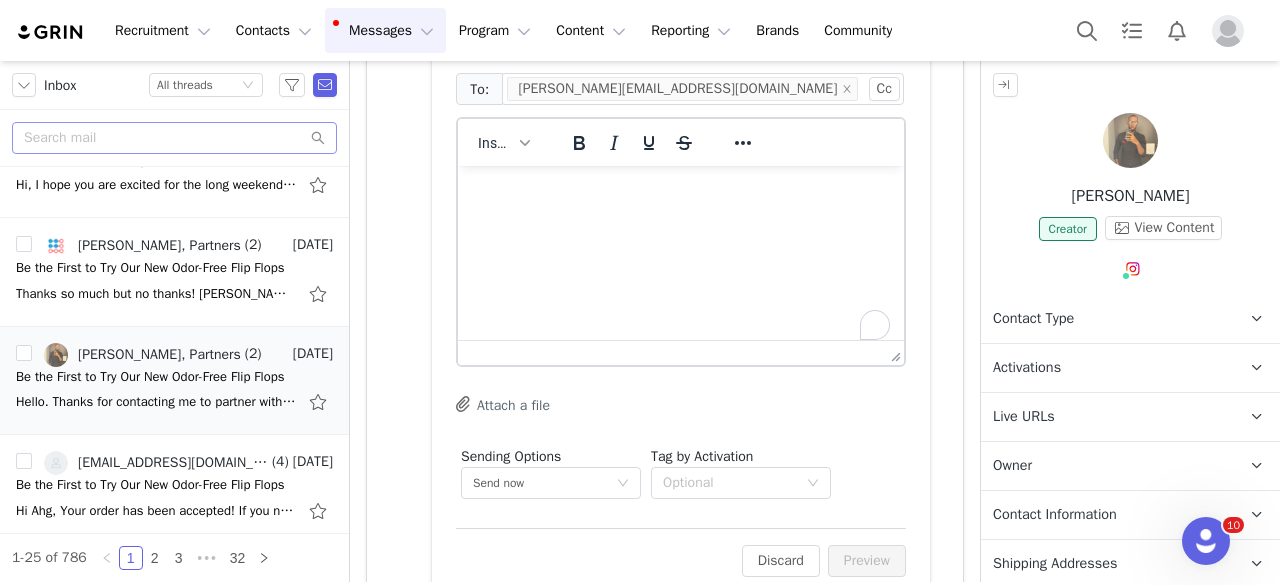 click at bounding box center [681, 193] 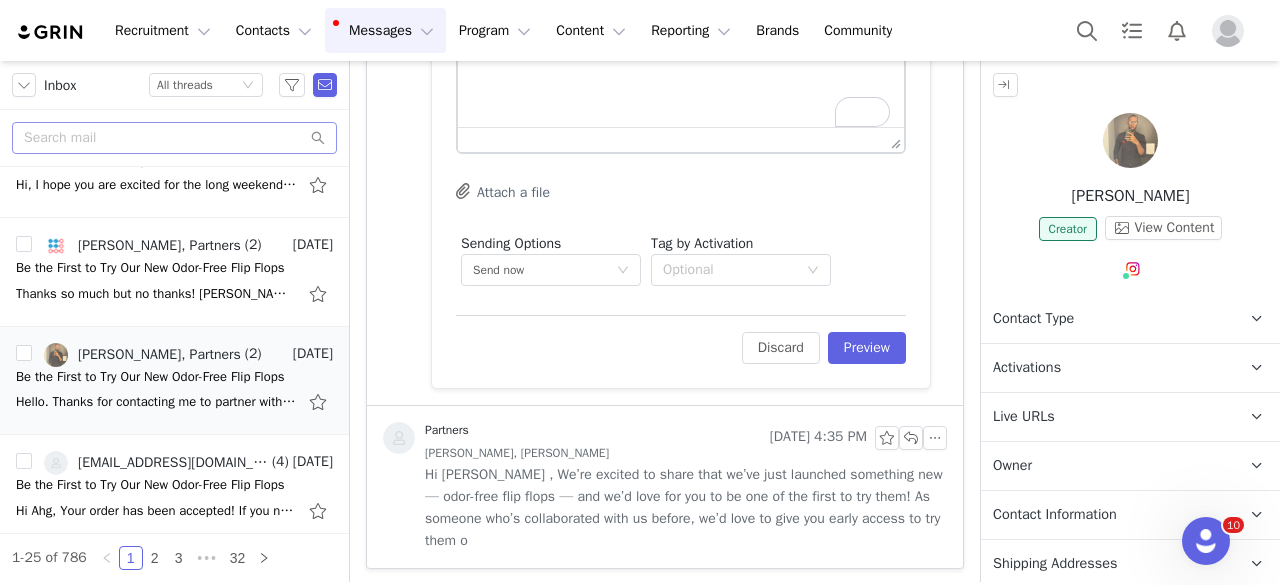 scroll, scrollTop: 1021, scrollLeft: 0, axis: vertical 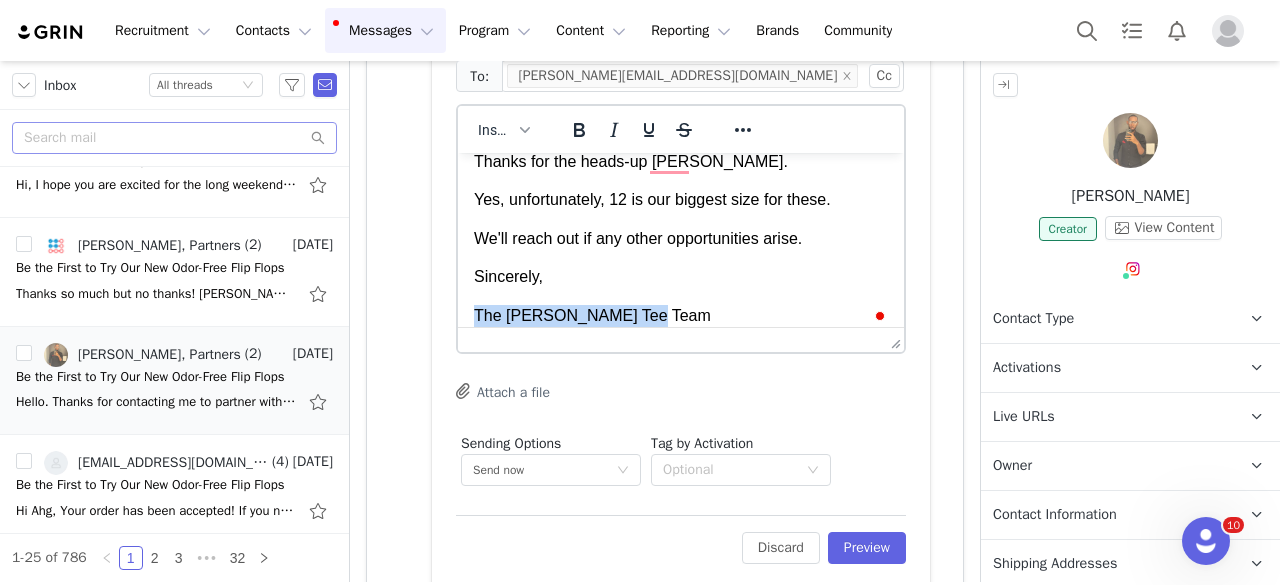 drag, startPoint x: 654, startPoint y: 313, endPoint x: 310, endPoint y: 321, distance: 344.09302 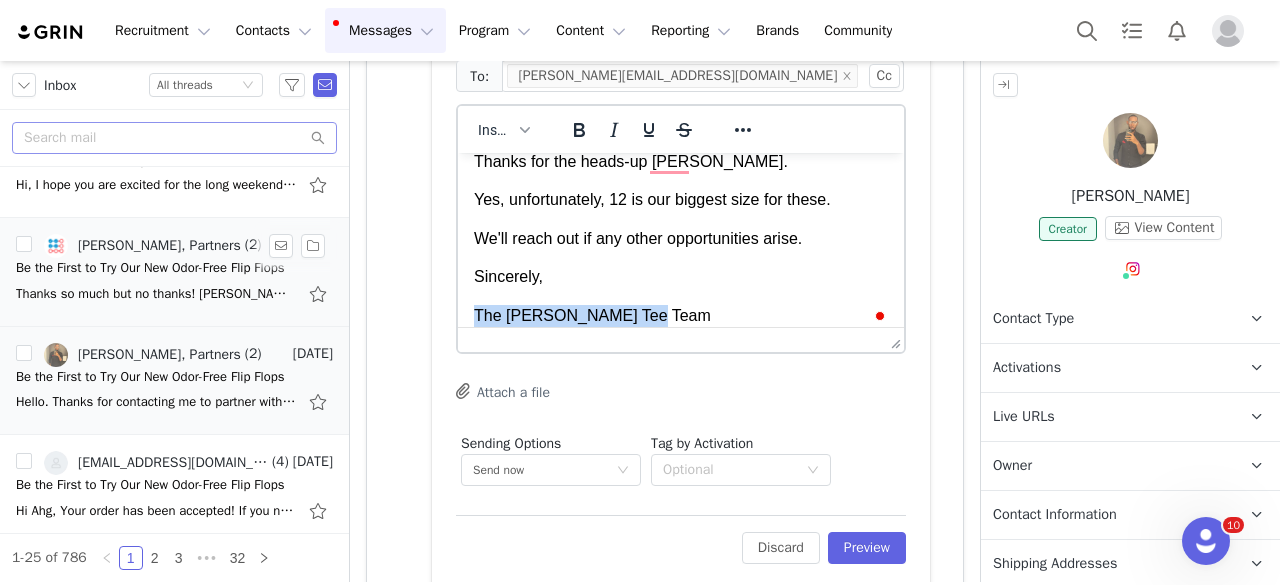scroll, scrollTop: 34, scrollLeft: 0, axis: vertical 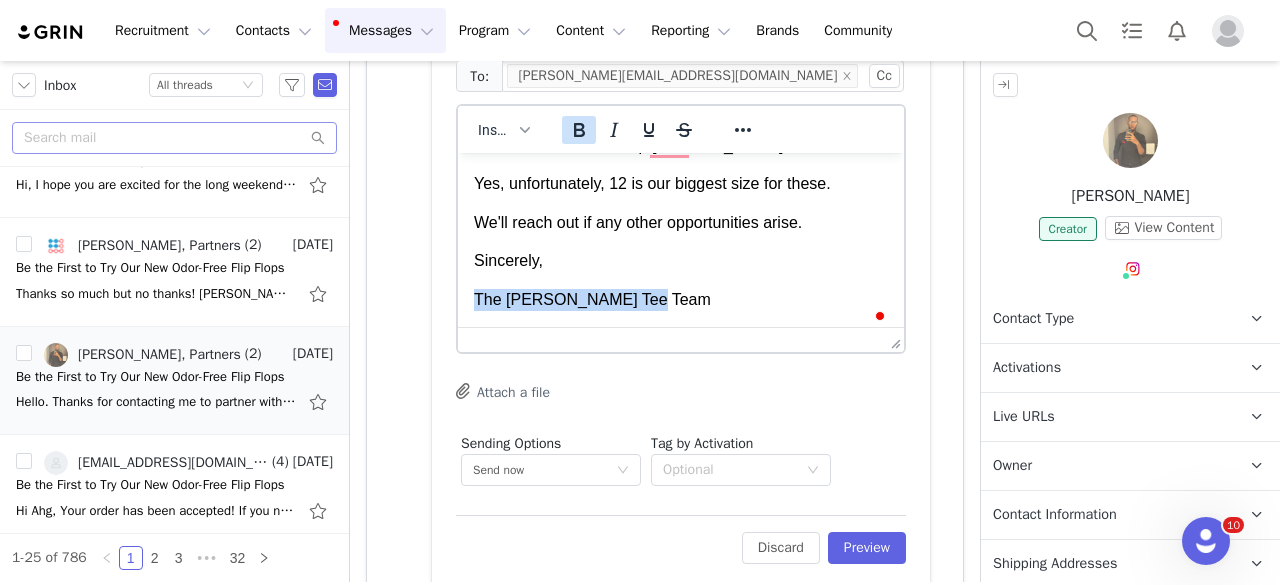 click 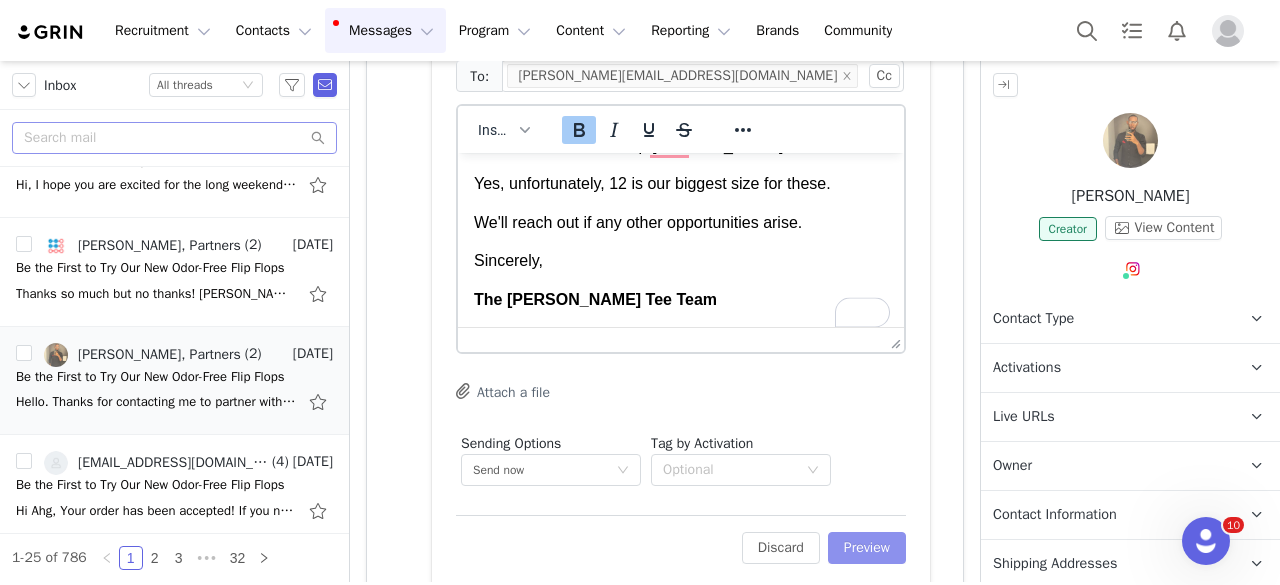 click on "Preview" at bounding box center [867, 548] 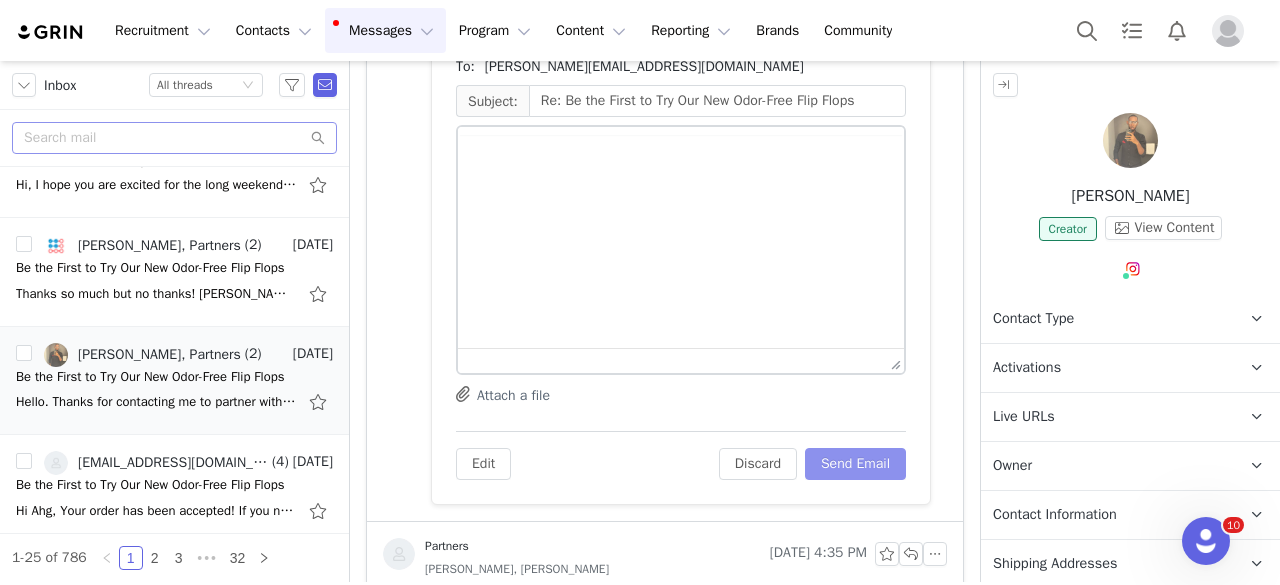 scroll, scrollTop: 937, scrollLeft: 0, axis: vertical 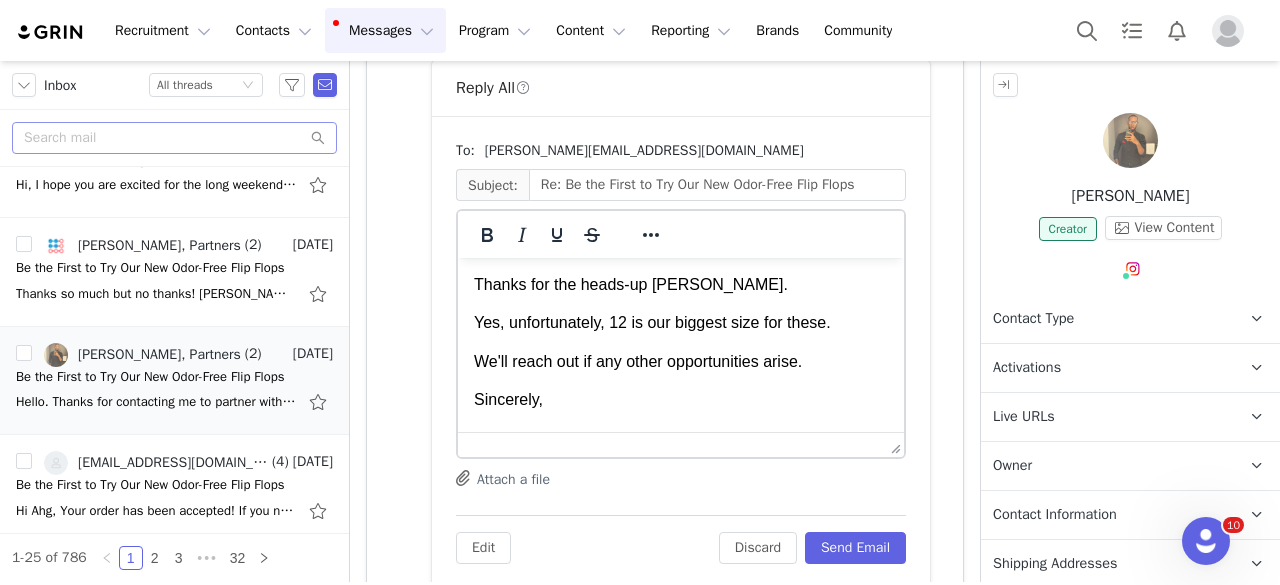 click on "Thanks for the heads-up [PERSON_NAME].  Yes, unfortunately, 12 is our biggest size for these. We'll reach out if any other opportunities arise.  Sincerely,  The [PERSON_NAME] Tee Team" at bounding box center (681, 362) 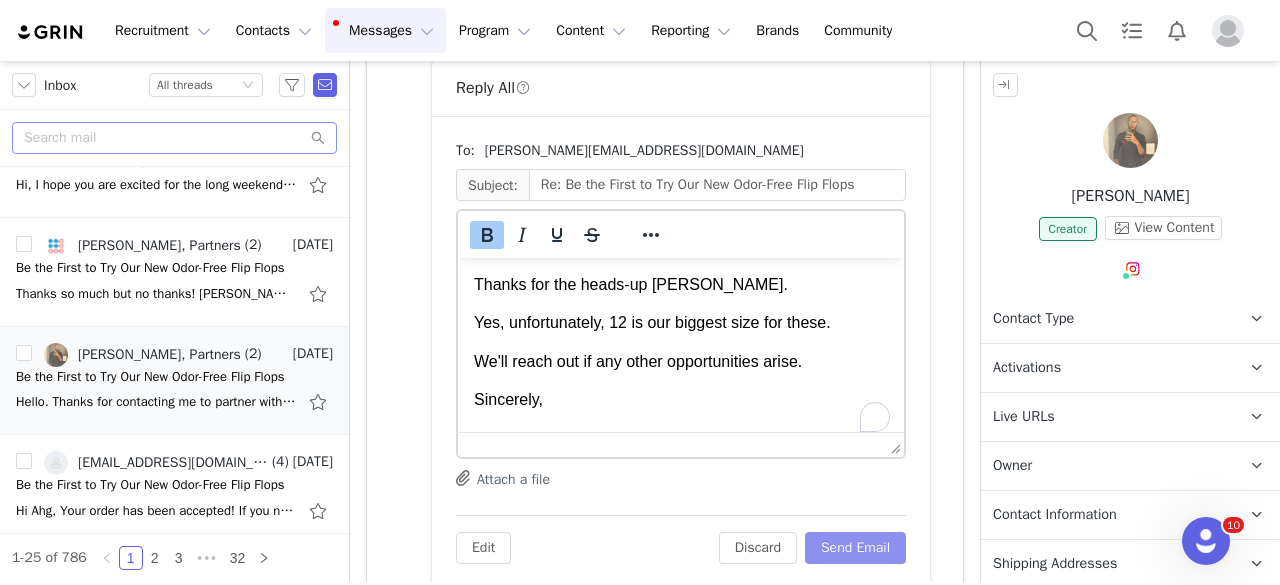 click on "Send Email" at bounding box center [855, 548] 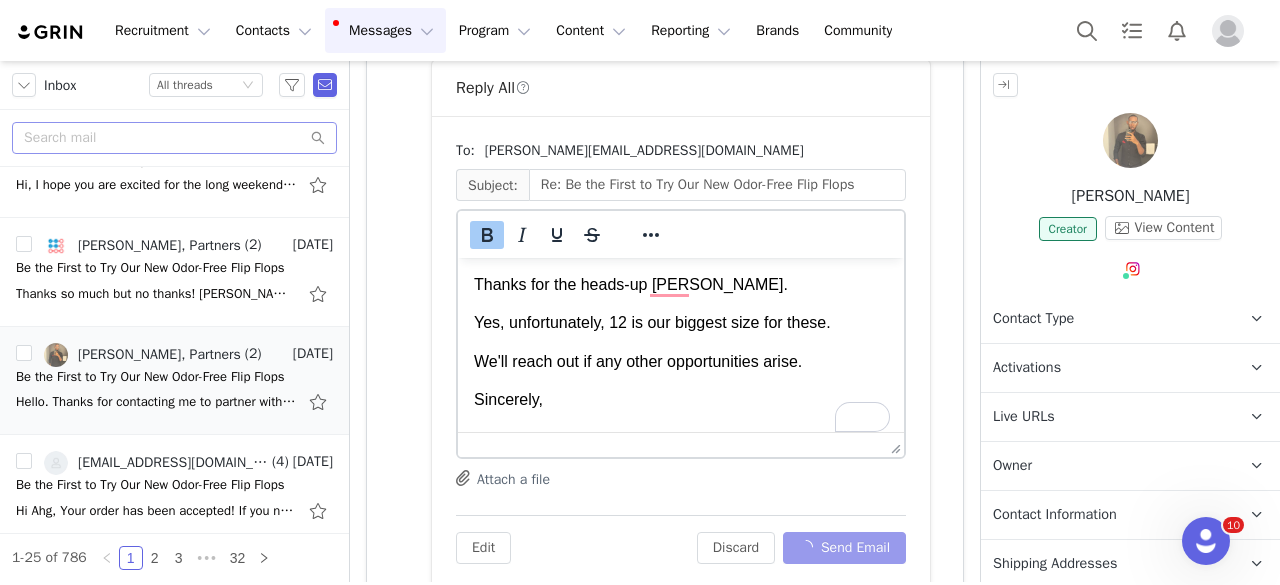scroll, scrollTop: 562, scrollLeft: 0, axis: vertical 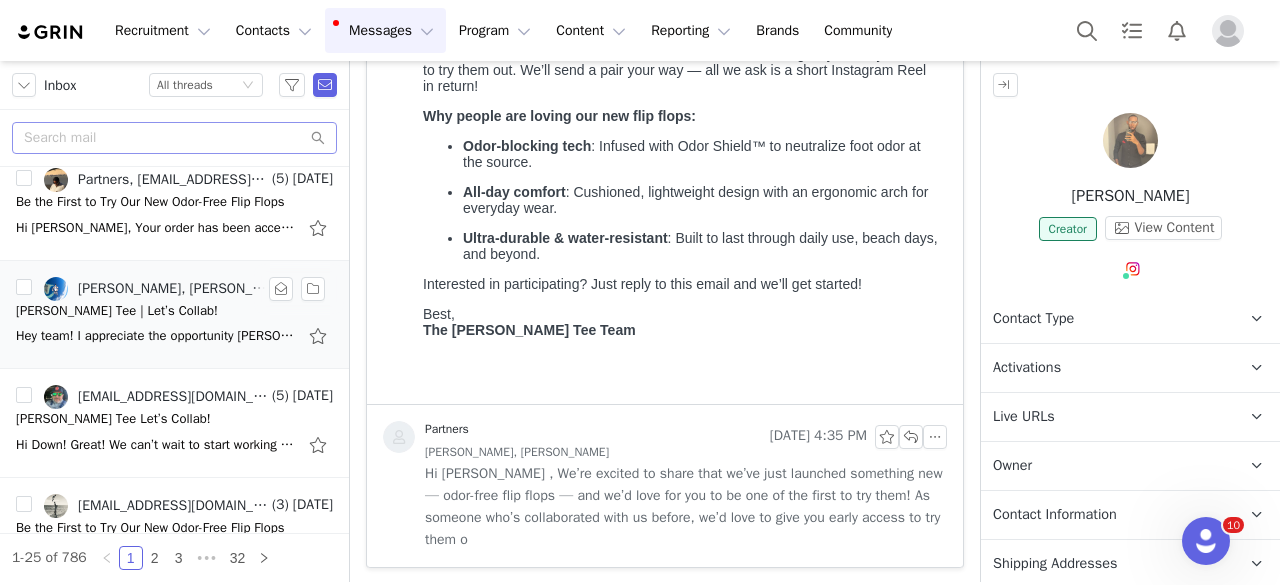 click on "[PERSON_NAME] Tee | Let’s Collab!" at bounding box center (117, 311) 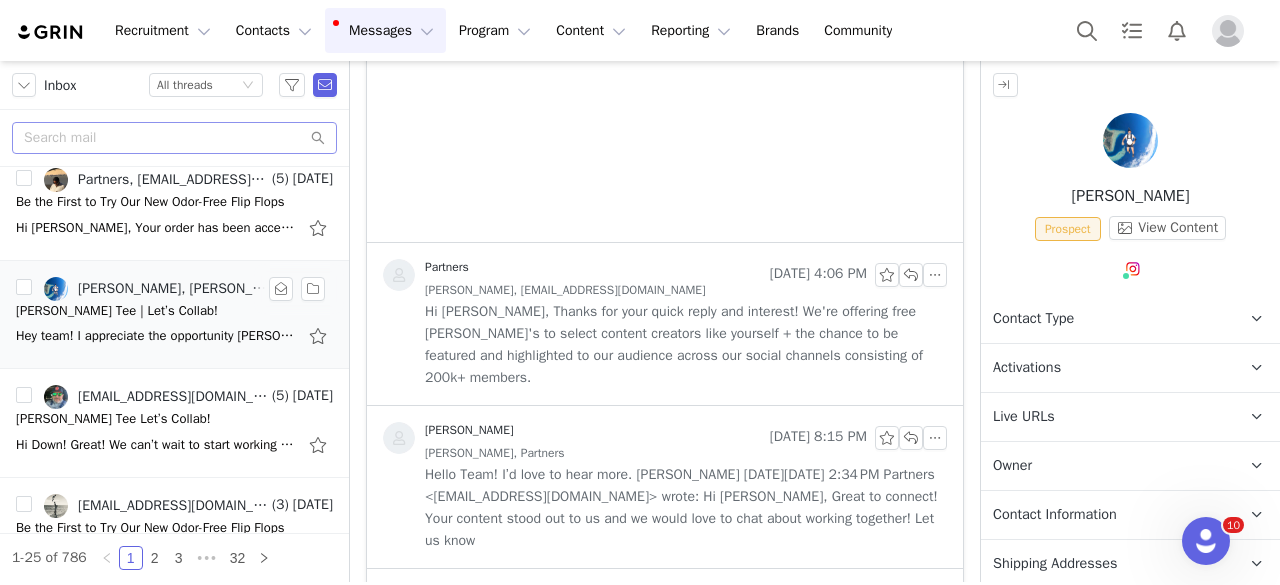 scroll, scrollTop: 562, scrollLeft: 0, axis: vertical 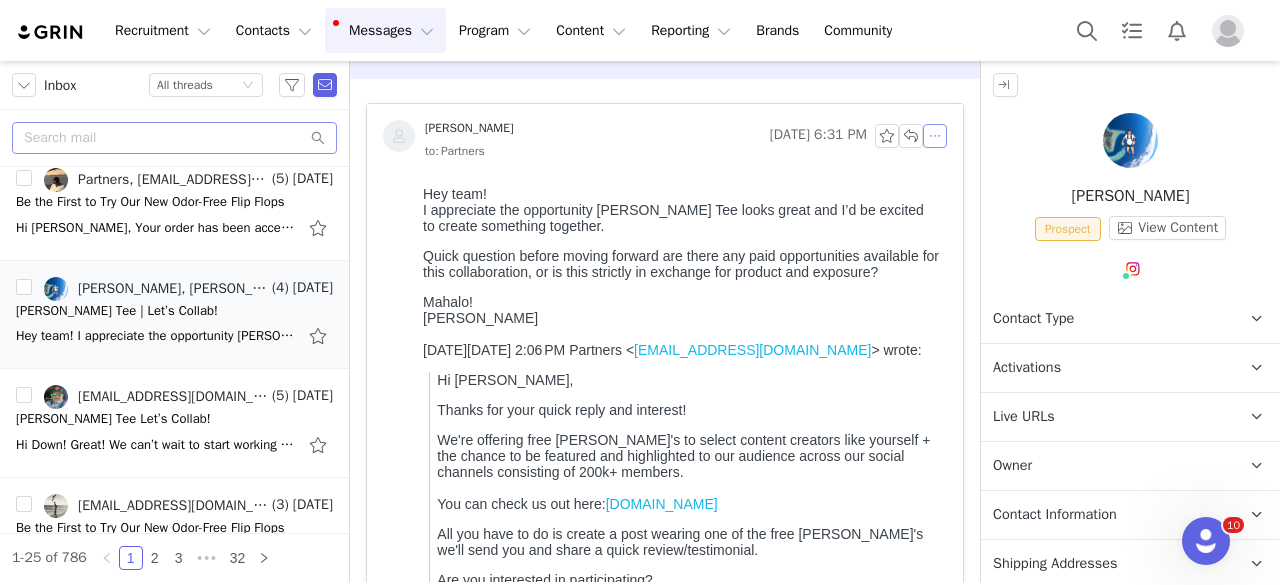 click at bounding box center [935, 136] 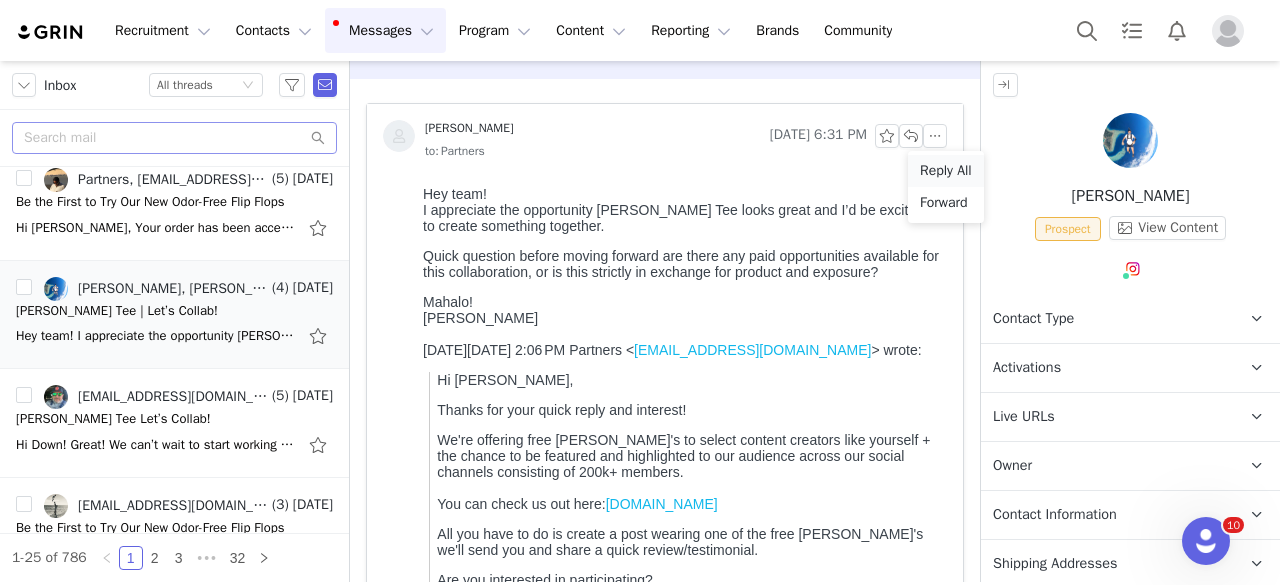 click on "Reply All" at bounding box center [946, 171] 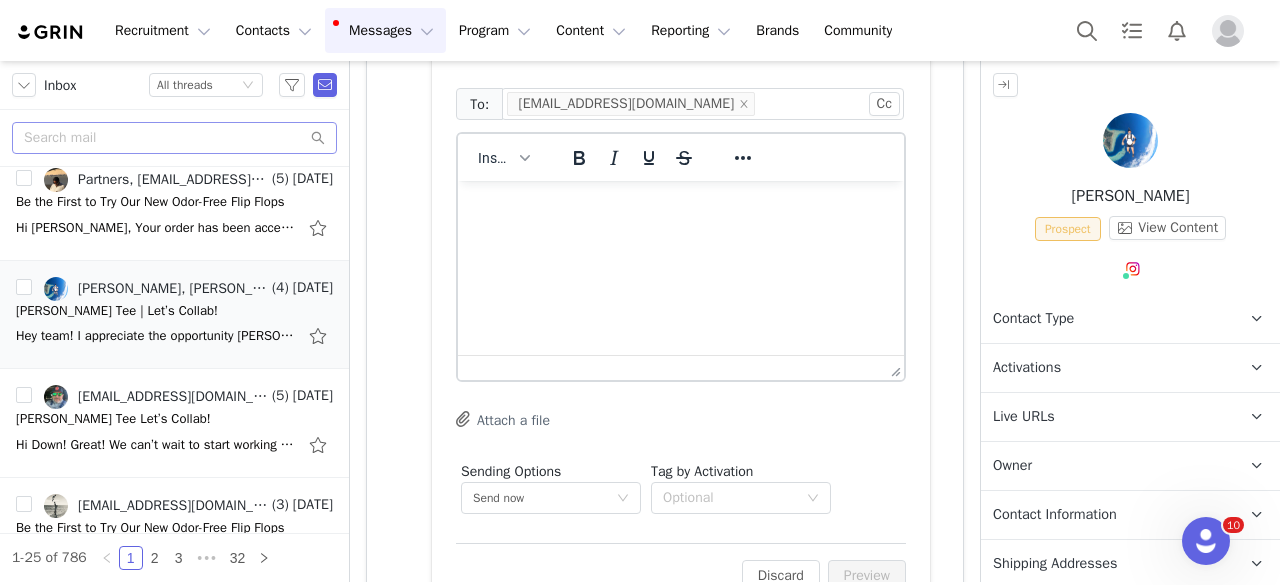 scroll, scrollTop: 0, scrollLeft: 0, axis: both 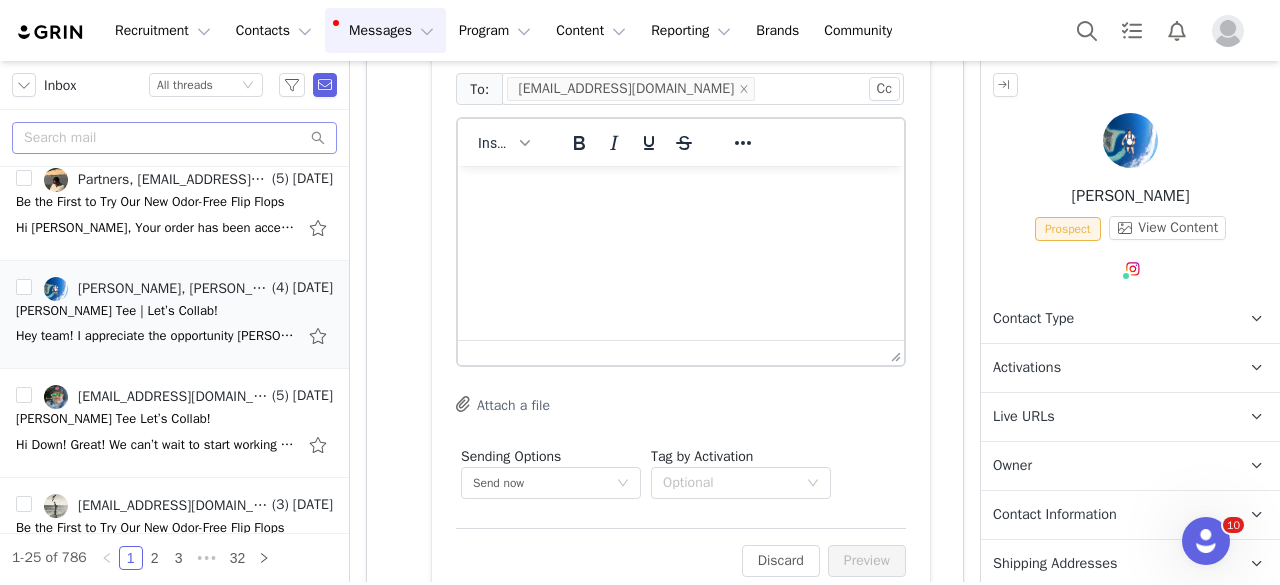 click at bounding box center [681, 193] 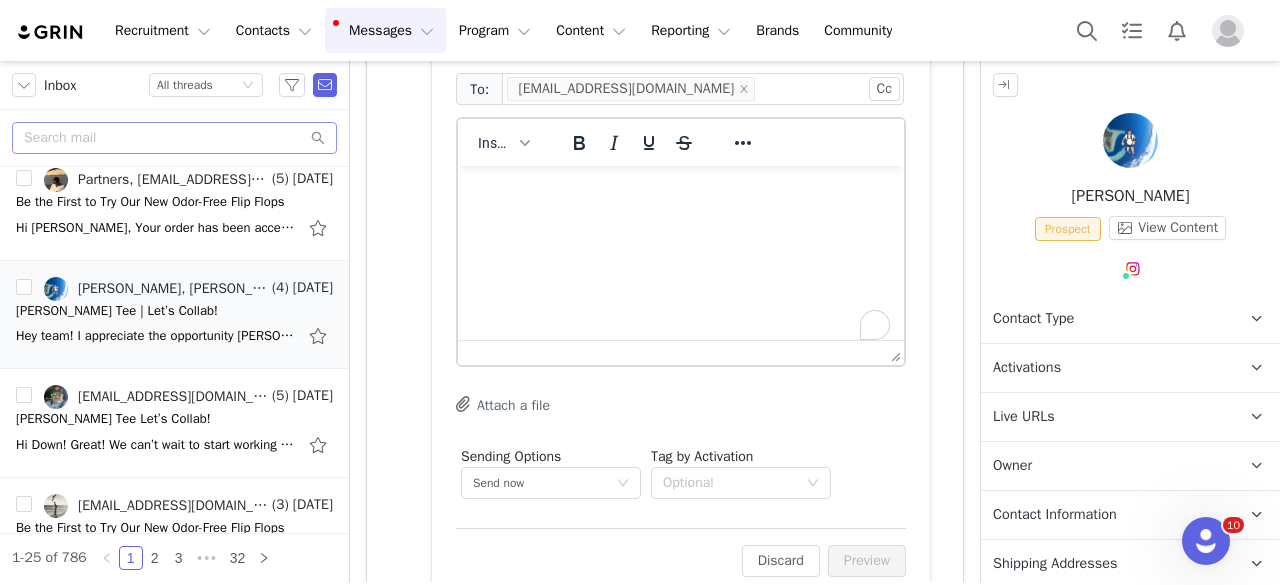 type 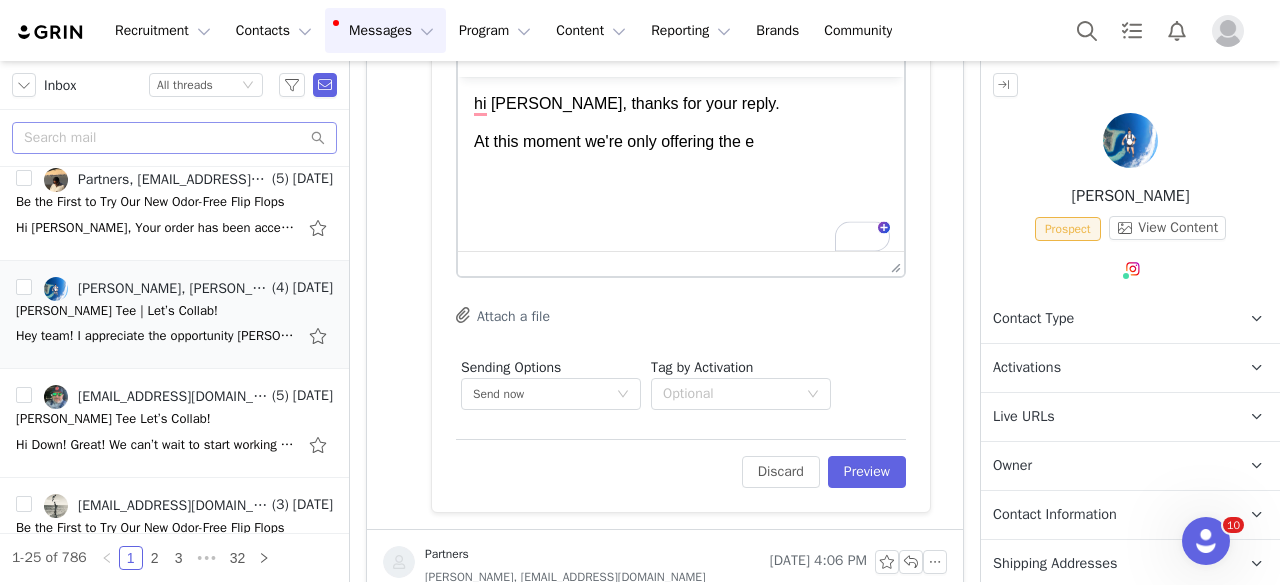 scroll, scrollTop: 904, scrollLeft: 0, axis: vertical 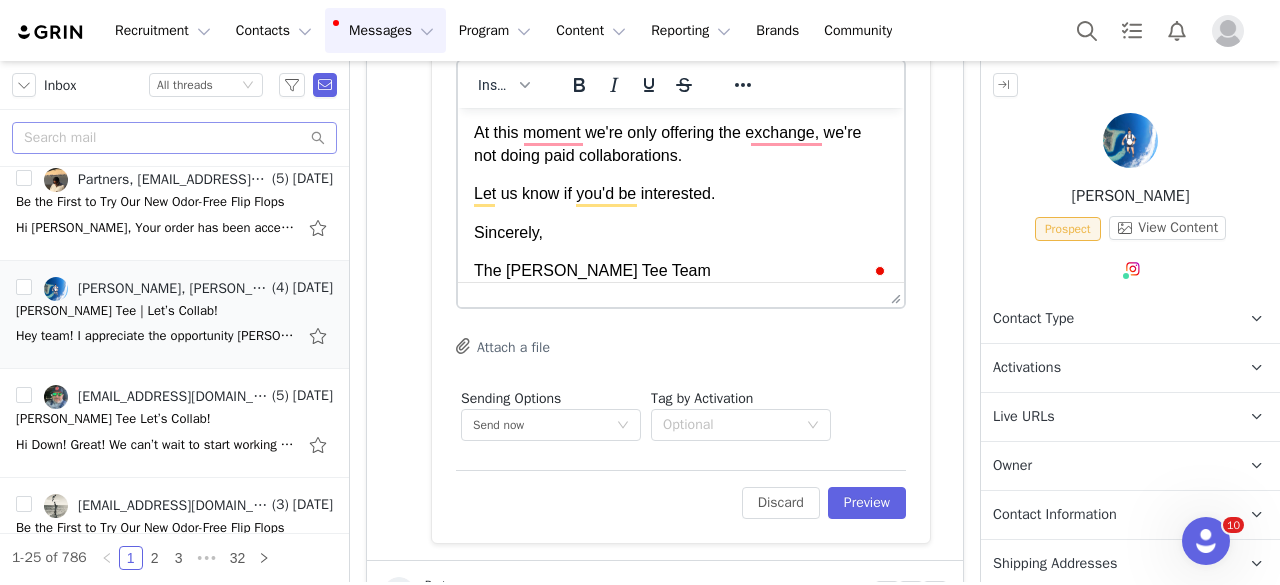 click on "The [PERSON_NAME] Tee Team" at bounding box center [681, 271] 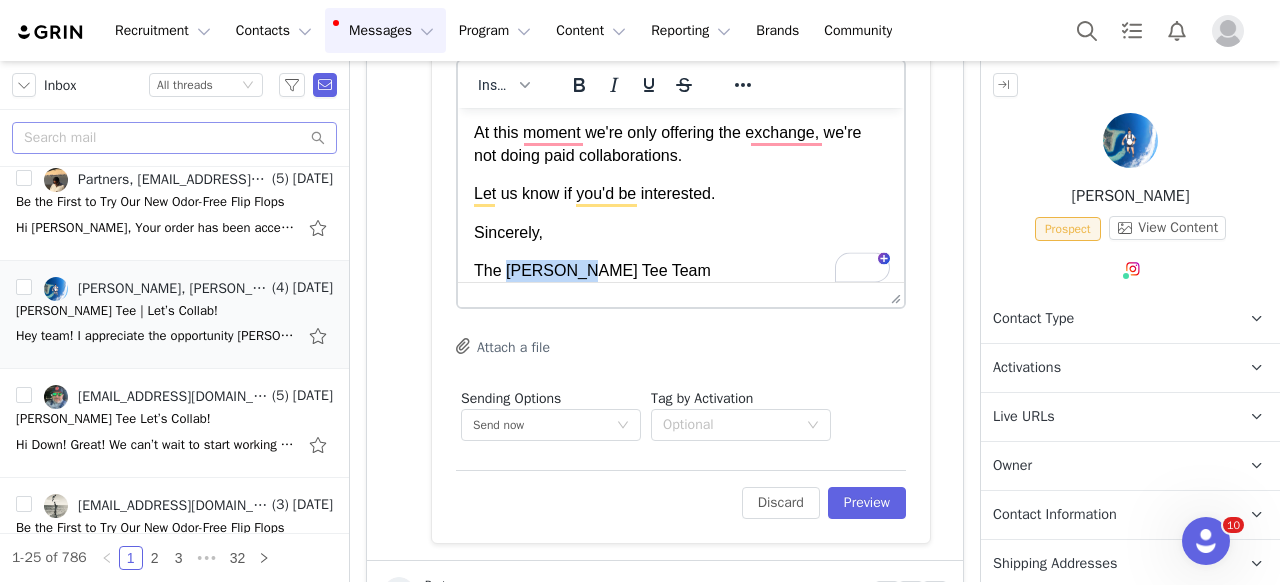 click on "The [PERSON_NAME] Tee Team" at bounding box center (681, 271) 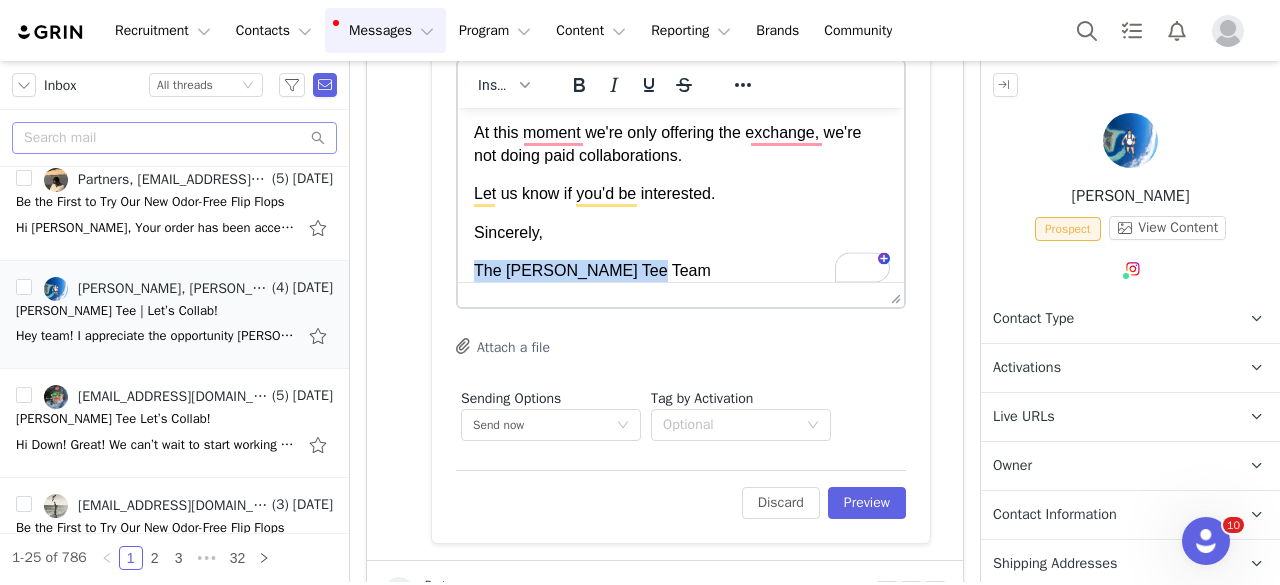 click on "The [PERSON_NAME] Tee Team" at bounding box center (681, 271) 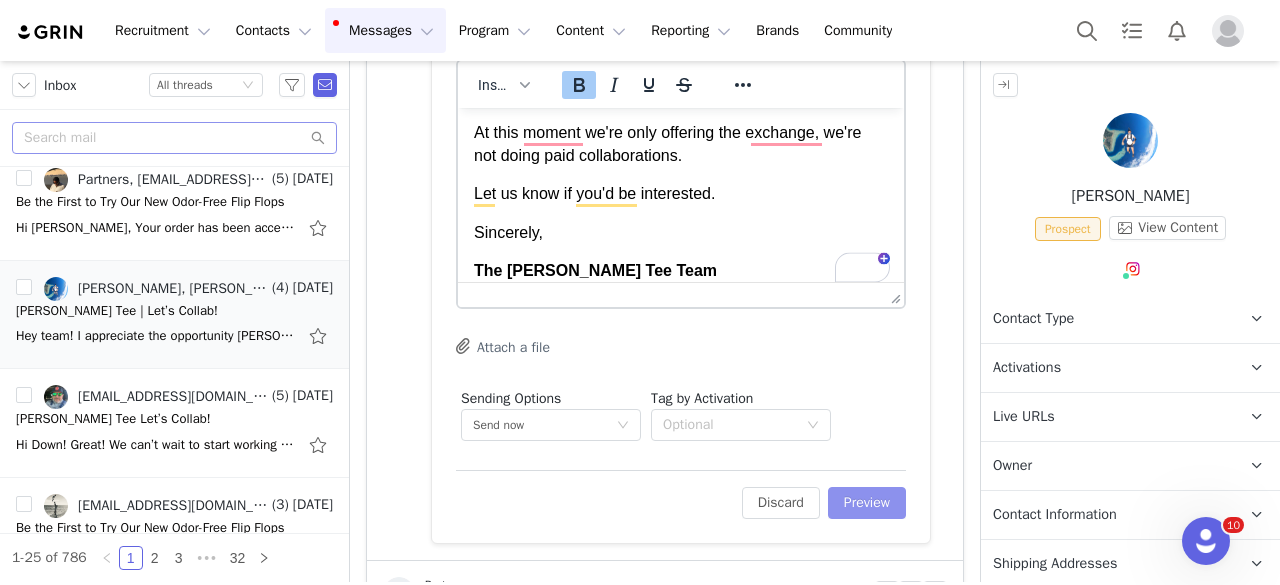 click on "Preview" at bounding box center (867, 503) 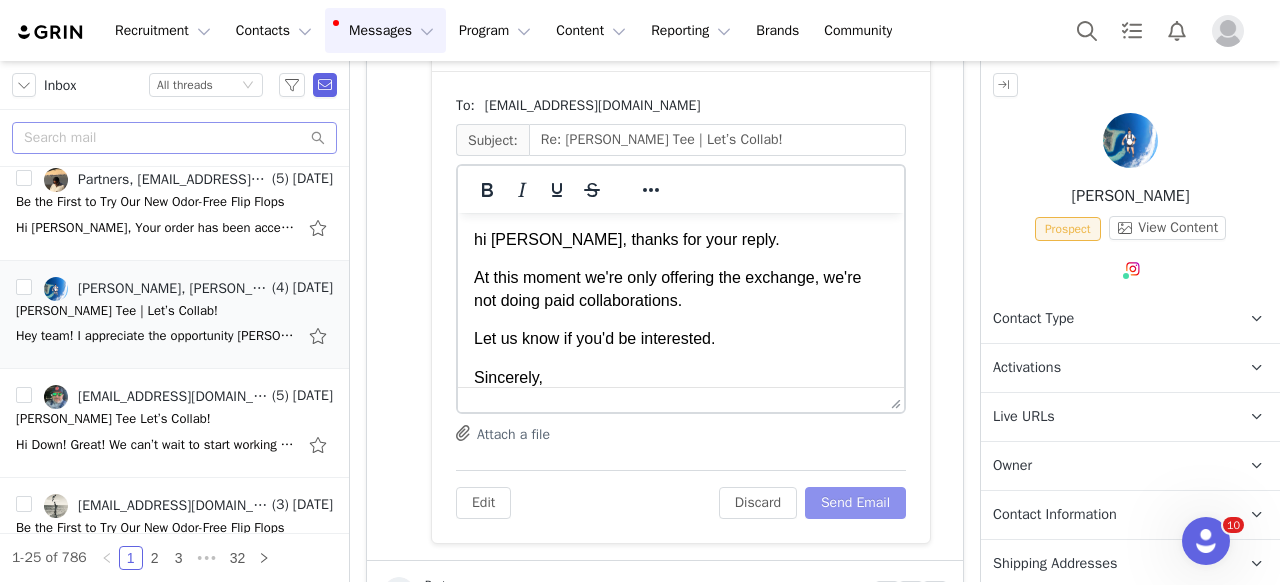 scroll, scrollTop: 0, scrollLeft: 0, axis: both 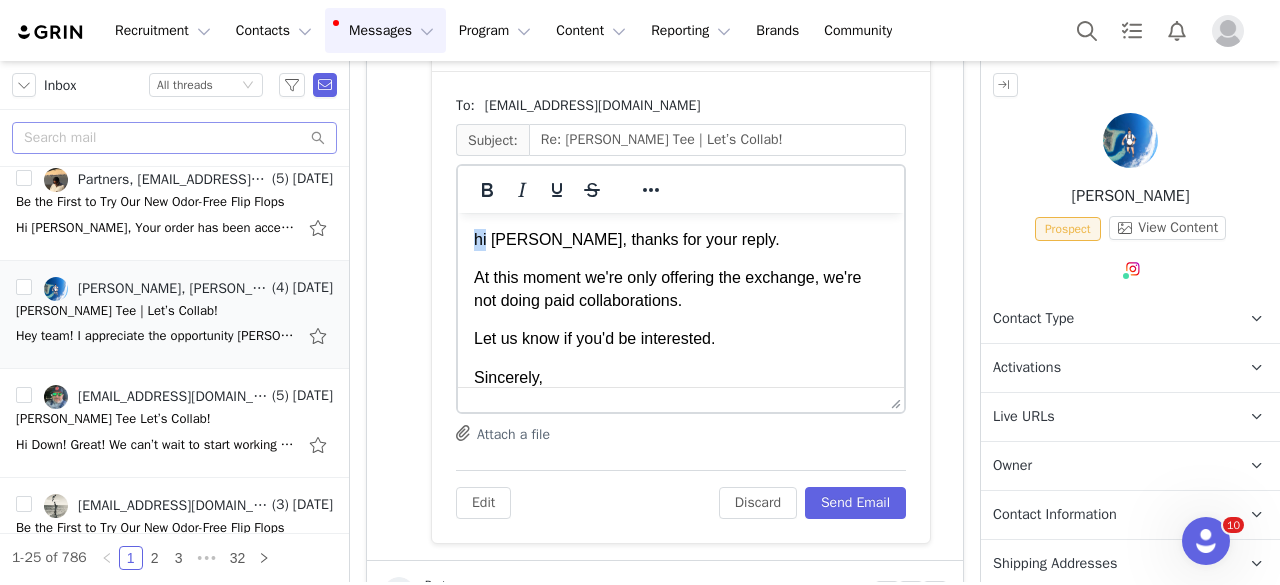 drag, startPoint x: 488, startPoint y: 248, endPoint x: 457, endPoint y: 247, distance: 31.016125 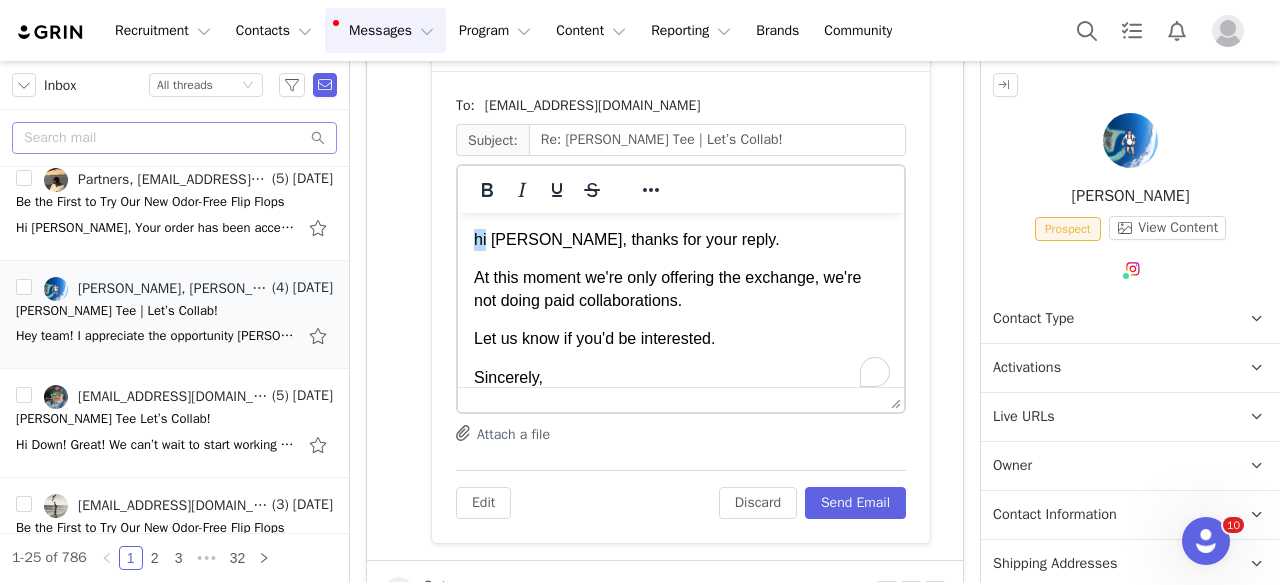 type 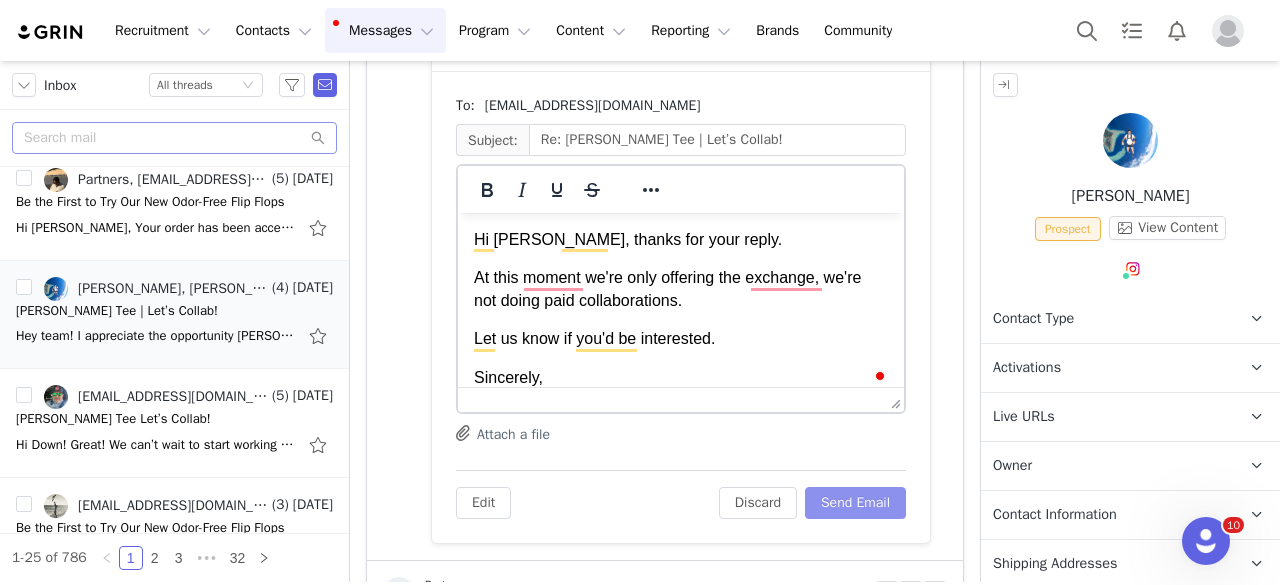 click on "Send Email" at bounding box center (855, 503) 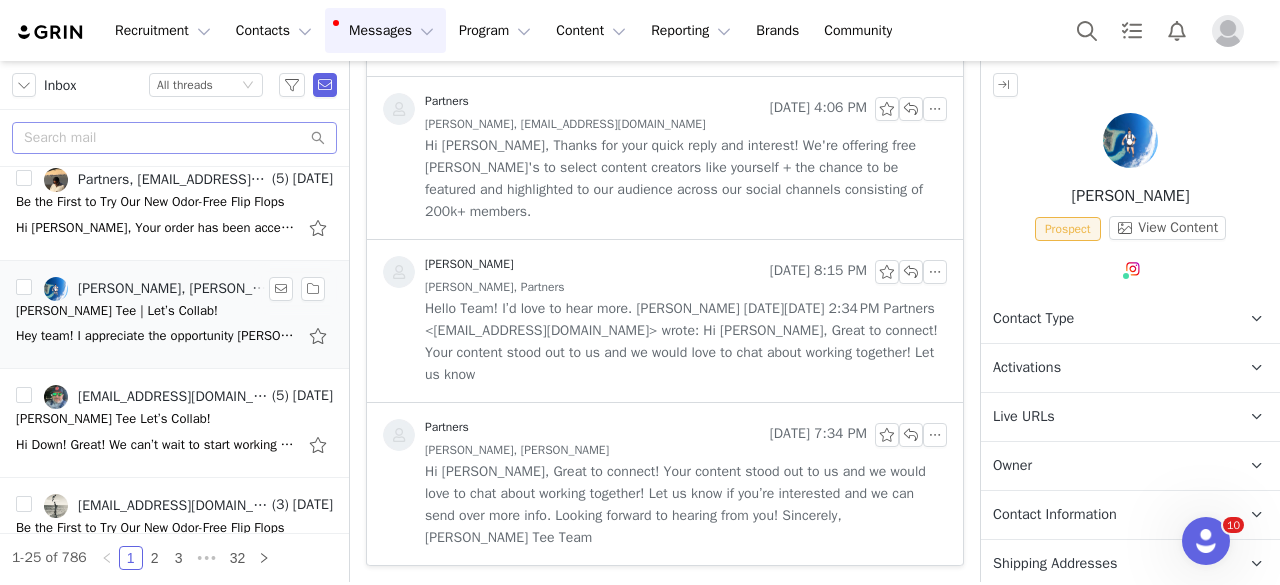 scroll, scrollTop: 704, scrollLeft: 0, axis: vertical 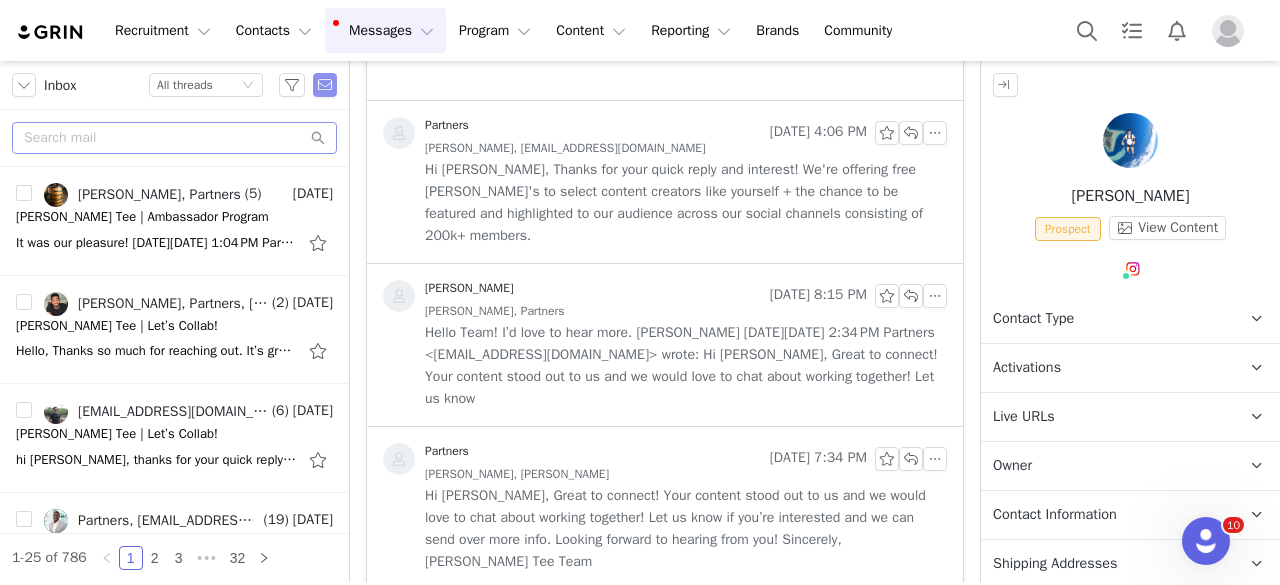 click at bounding box center (325, 85) 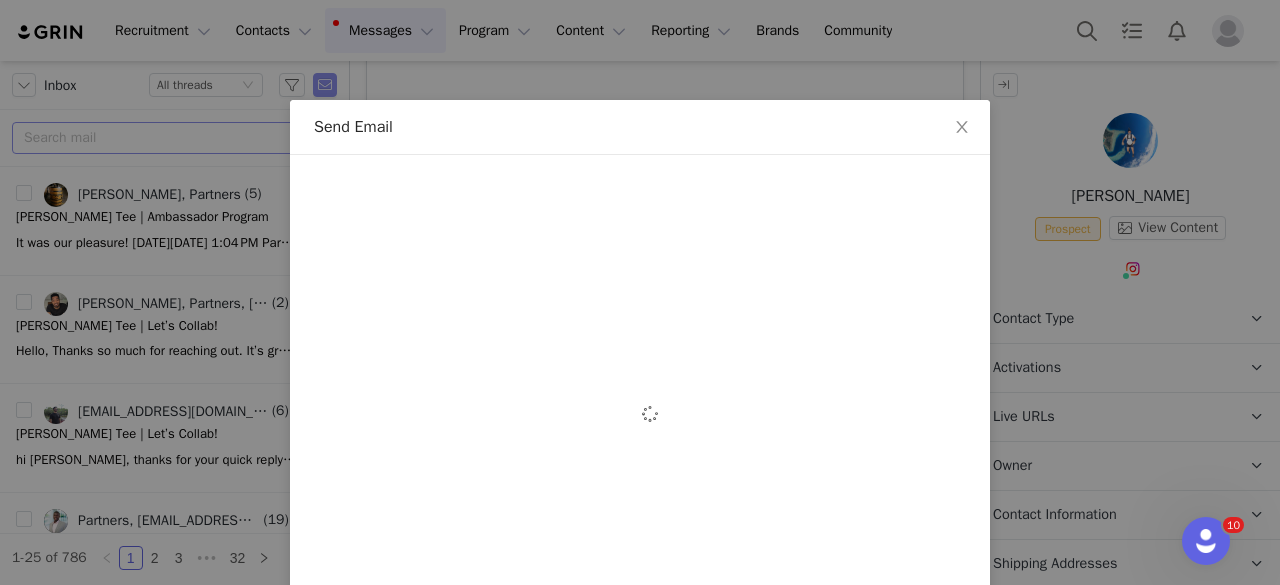 scroll, scrollTop: 0, scrollLeft: 0, axis: both 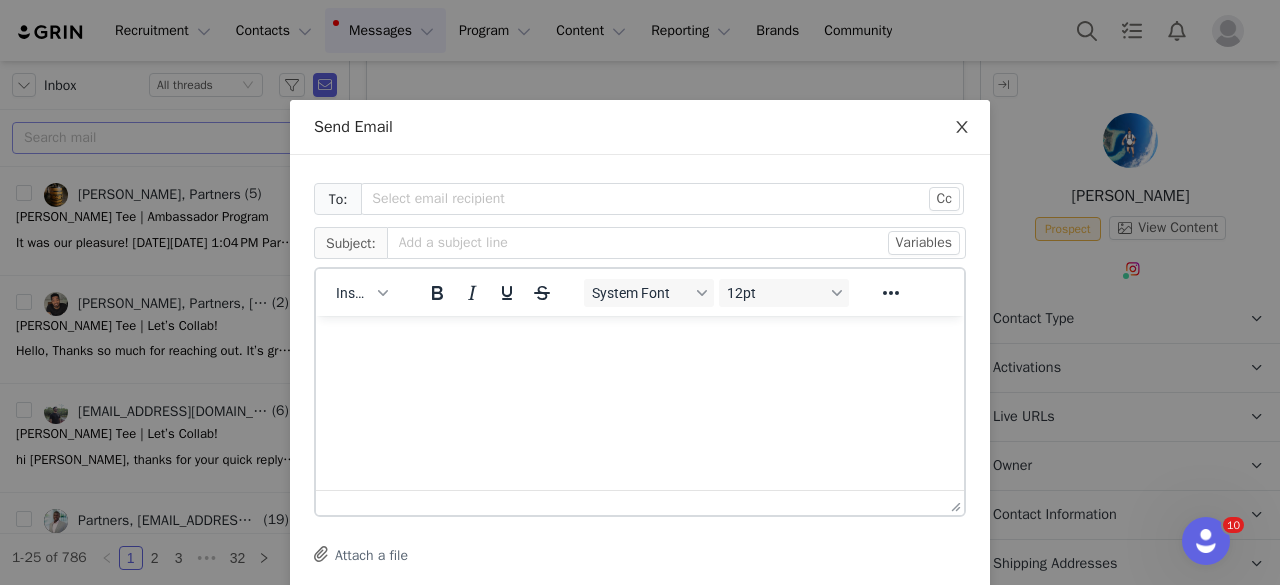 click 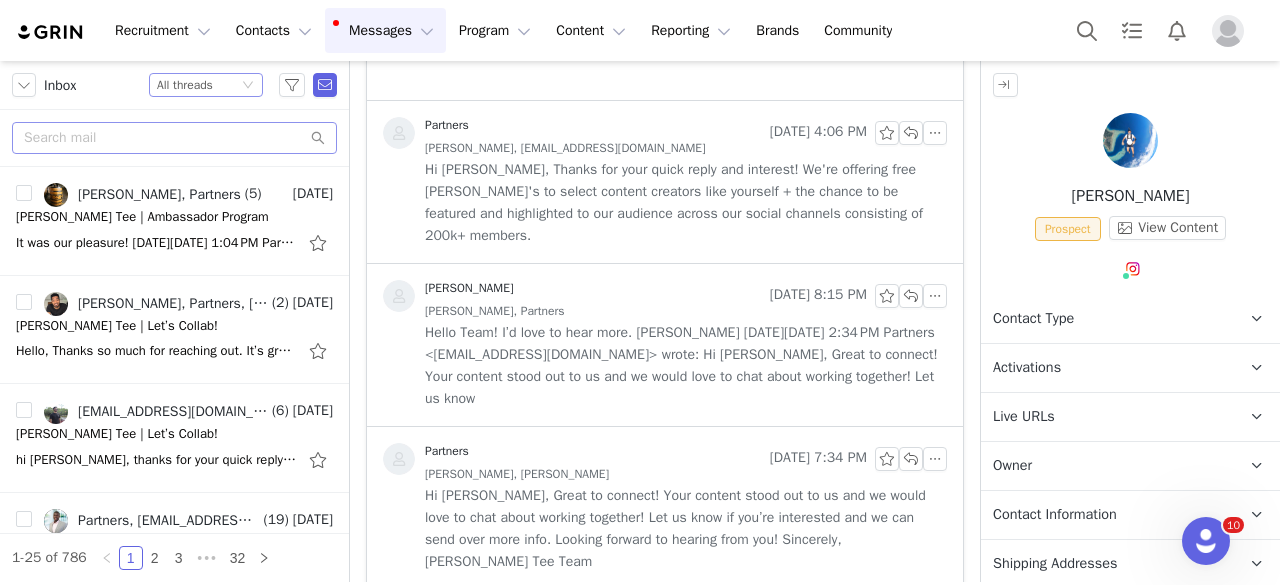 scroll, scrollTop: 0, scrollLeft: 0, axis: both 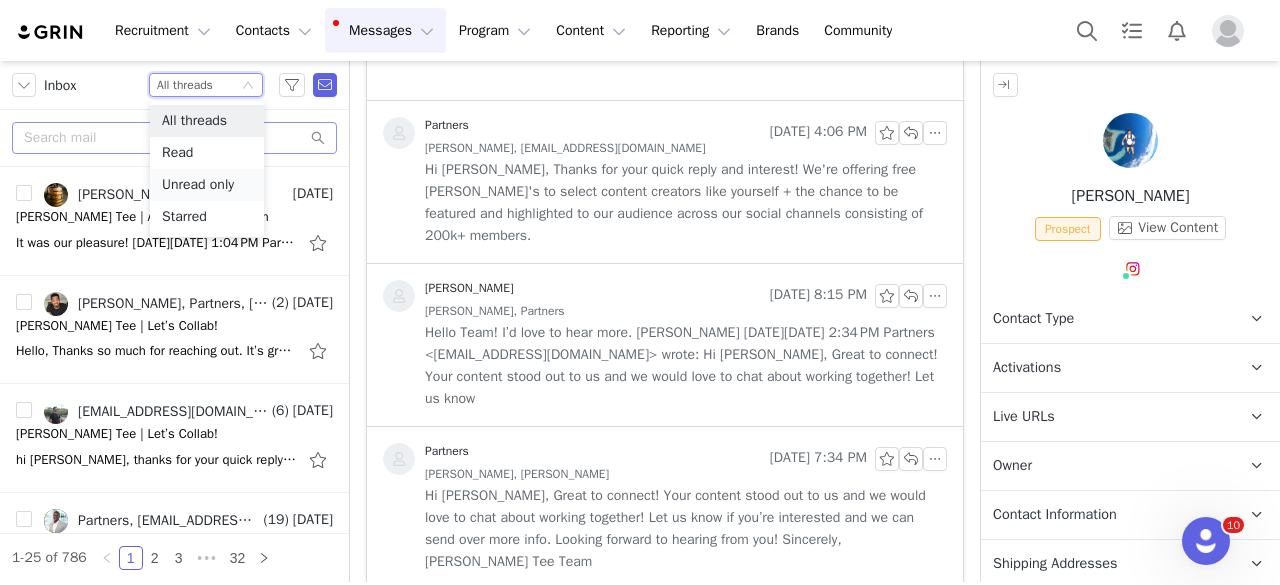 click on "Unread only" at bounding box center [207, 185] 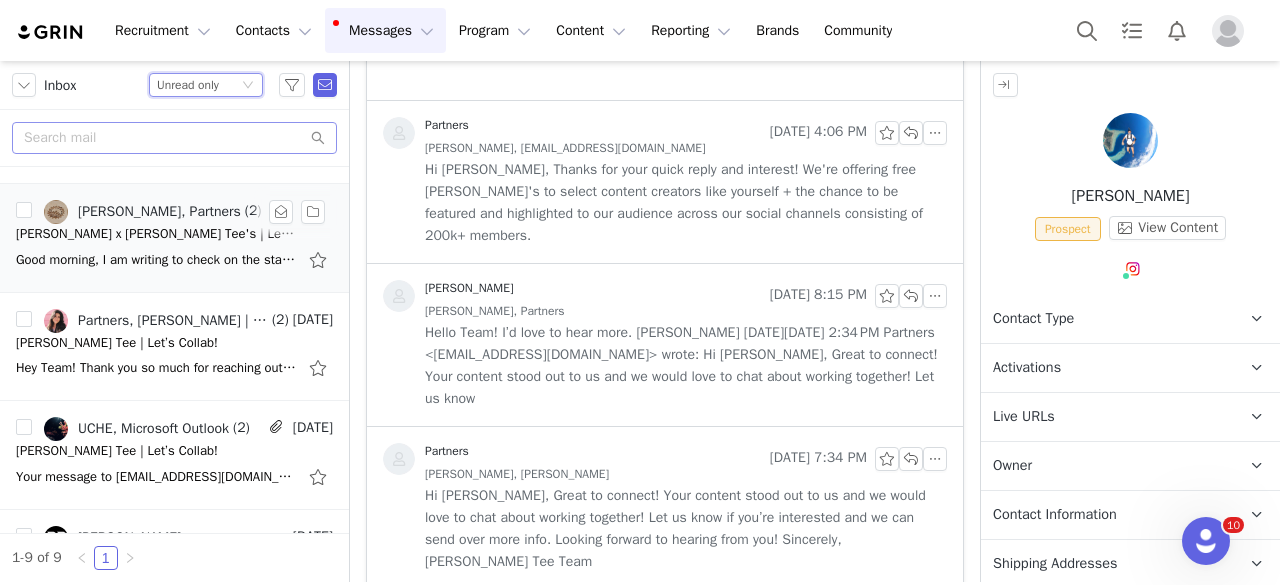 click on "[PERSON_NAME] x [PERSON_NAME] Tee's | Let’s Collab!" at bounding box center [156, 234] 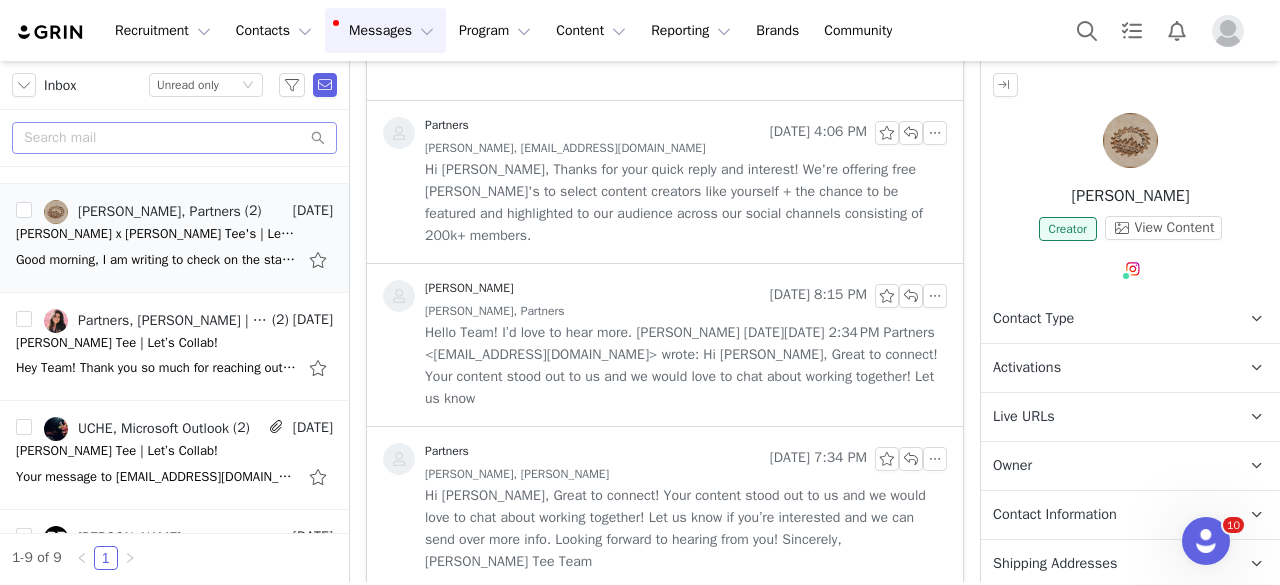 scroll, scrollTop: 204, scrollLeft: 0, axis: vertical 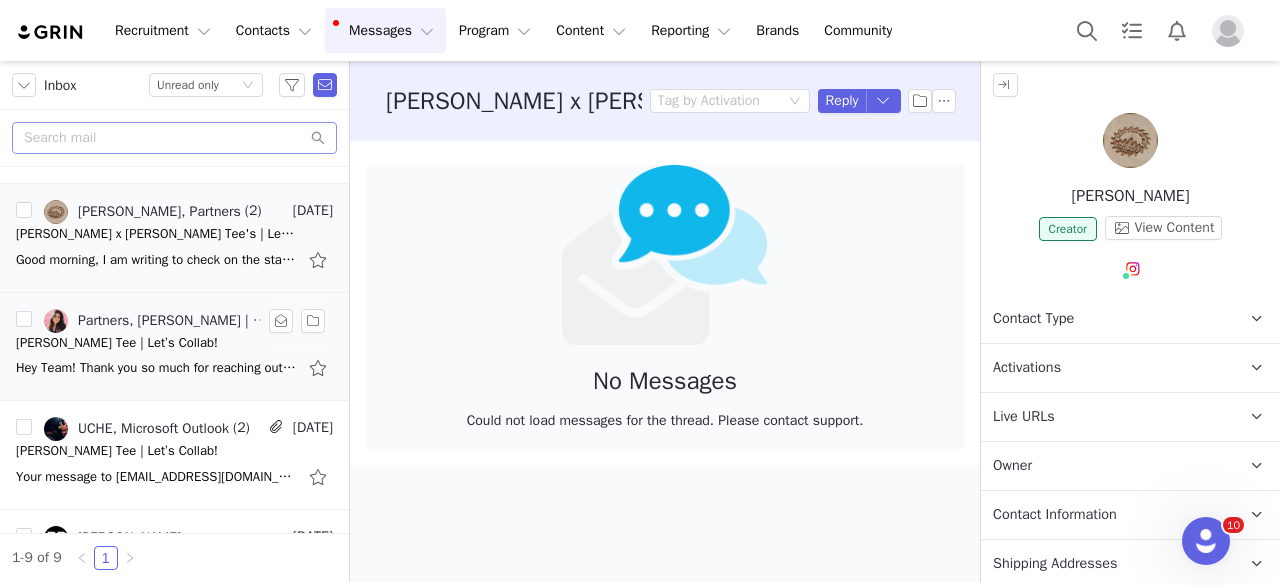 click on "Hey Team! Thank you so much for reaching out, I would love to learn more about what you're looking for and how I can help. Best, [PERSON_NAME] RN & UGC Creator [EMAIL_ADDRESS][DOMAIN_NAME] [DATE][DATE]" at bounding box center (156, 368) 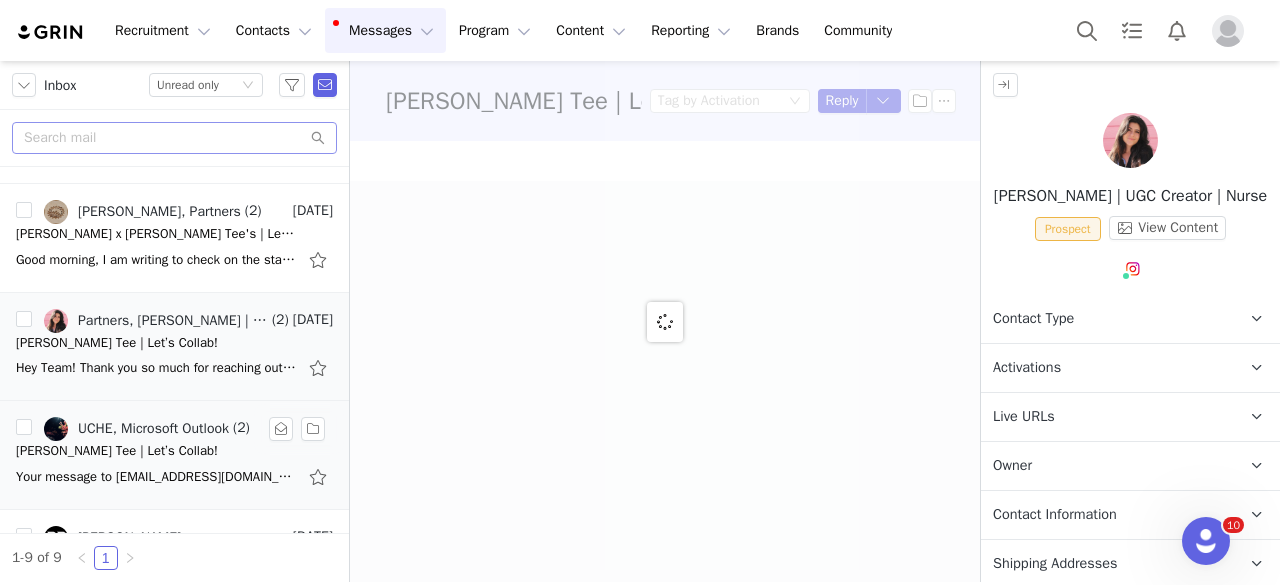 click on "UCHE, Microsoft Outlook" at bounding box center [153, 429] 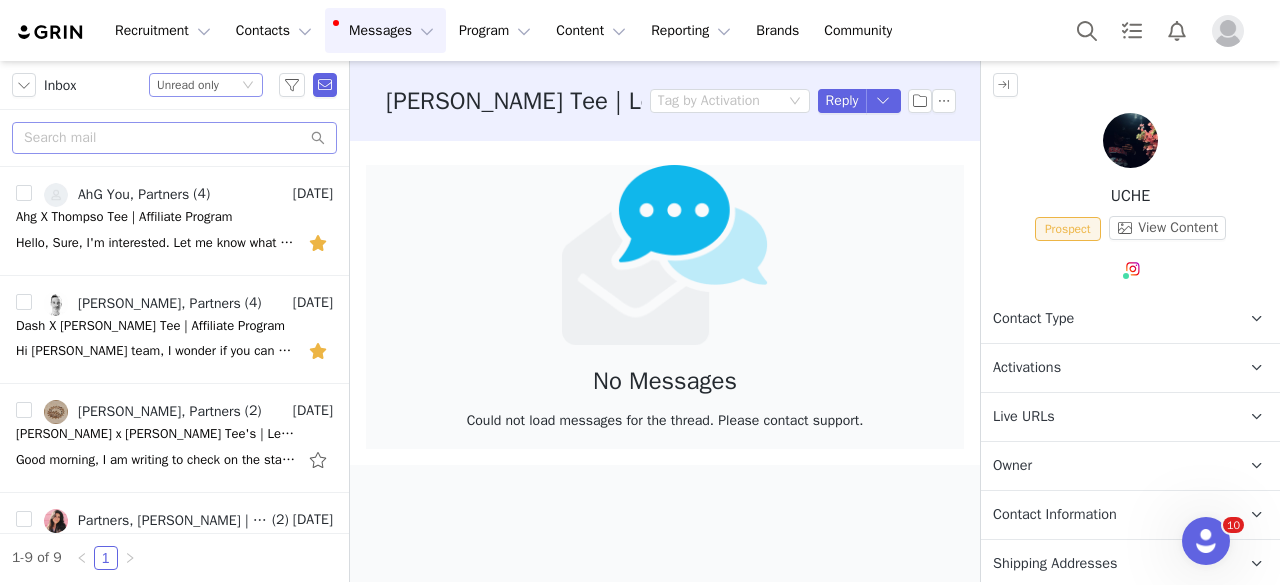 click on "Status Unread only" at bounding box center [197, 85] 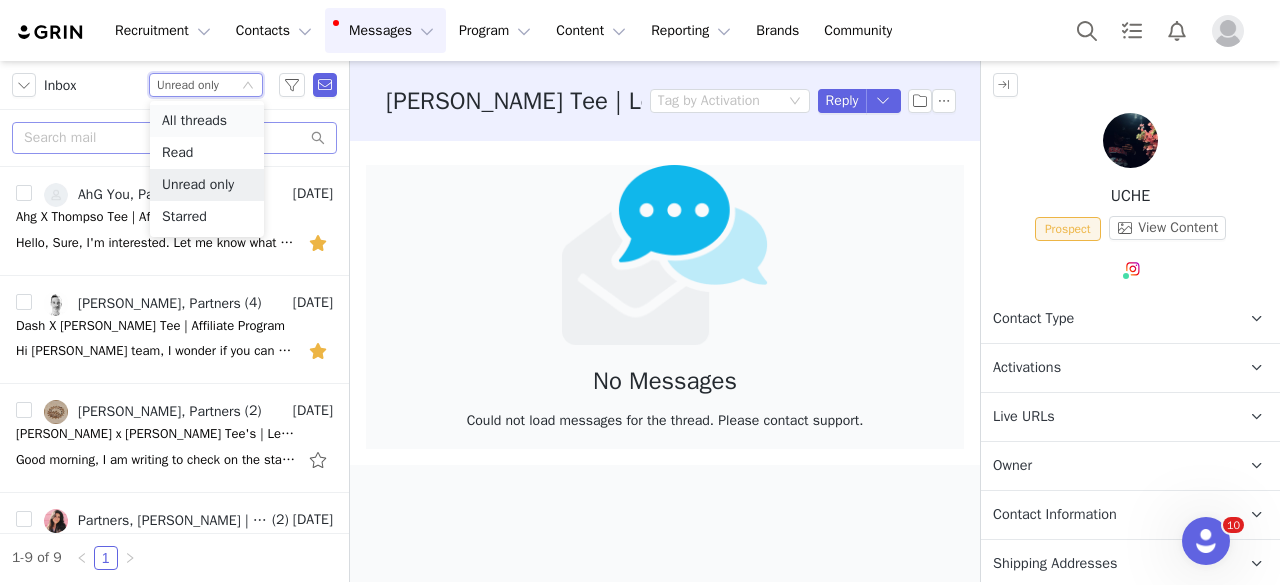 click on "All threads" at bounding box center (207, 121) 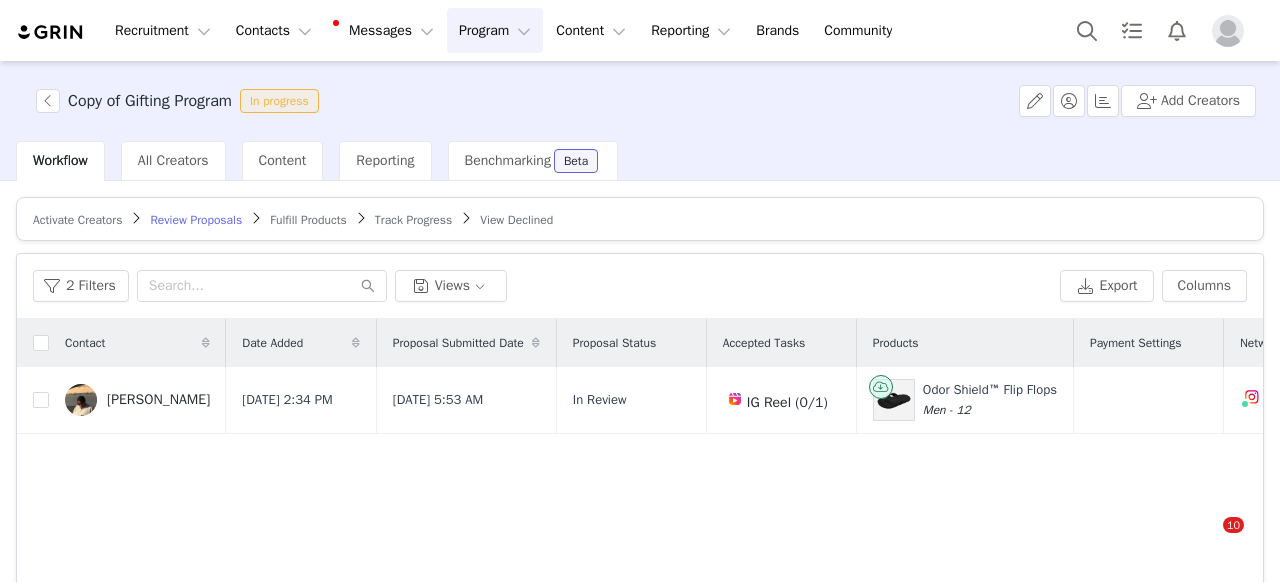 scroll, scrollTop: 0, scrollLeft: 0, axis: both 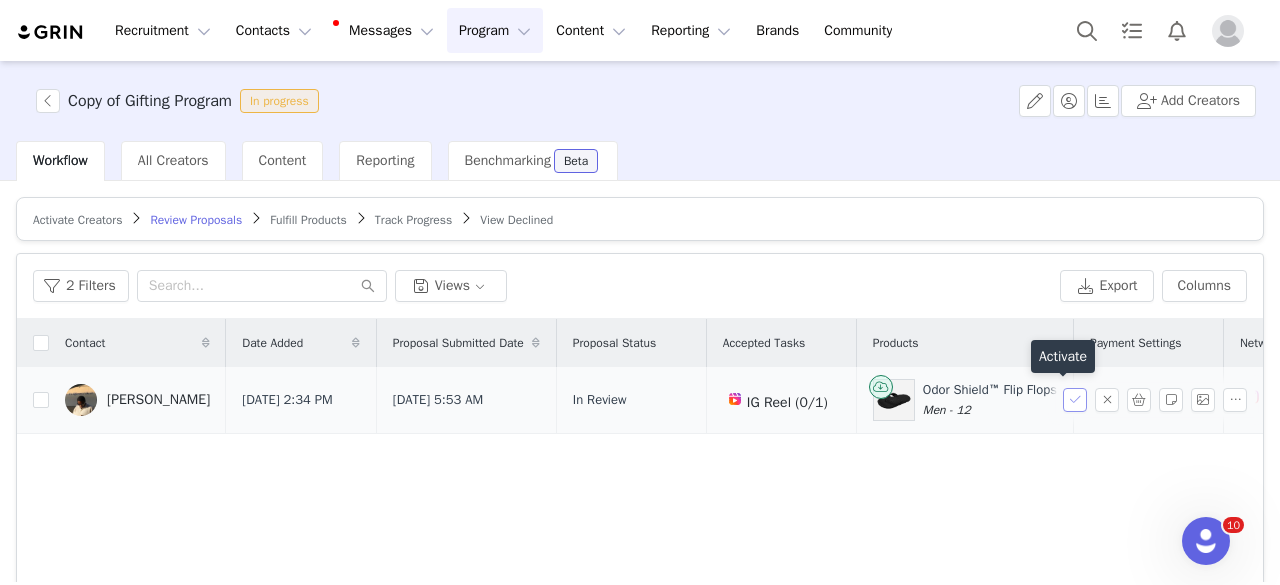 click at bounding box center (1075, 400) 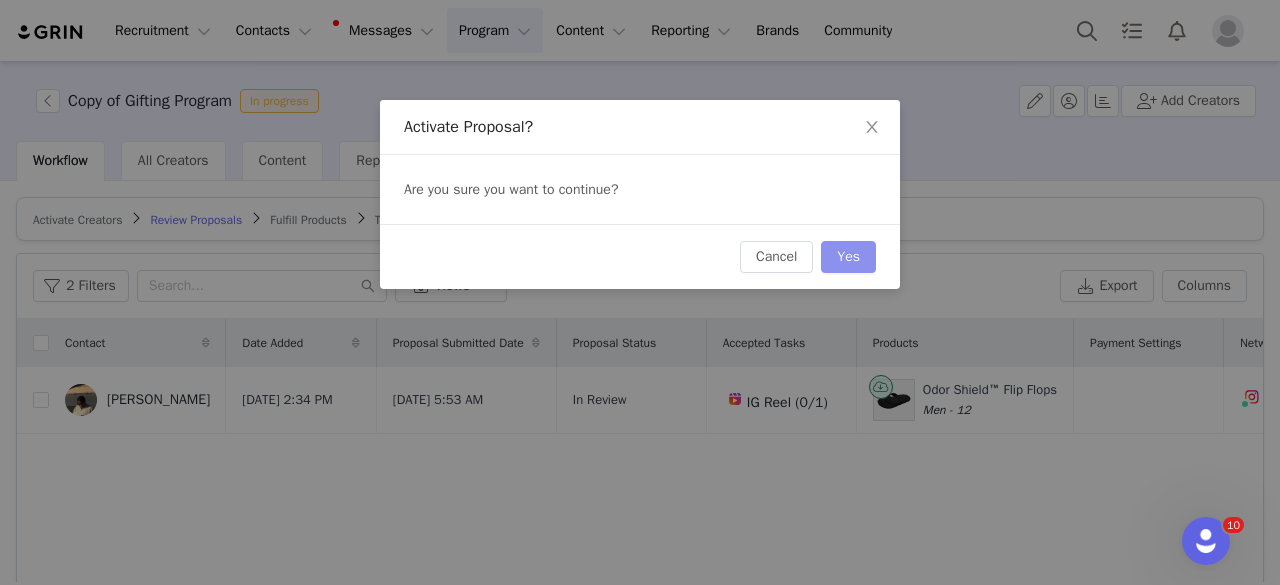 click on "Yes" at bounding box center [848, 257] 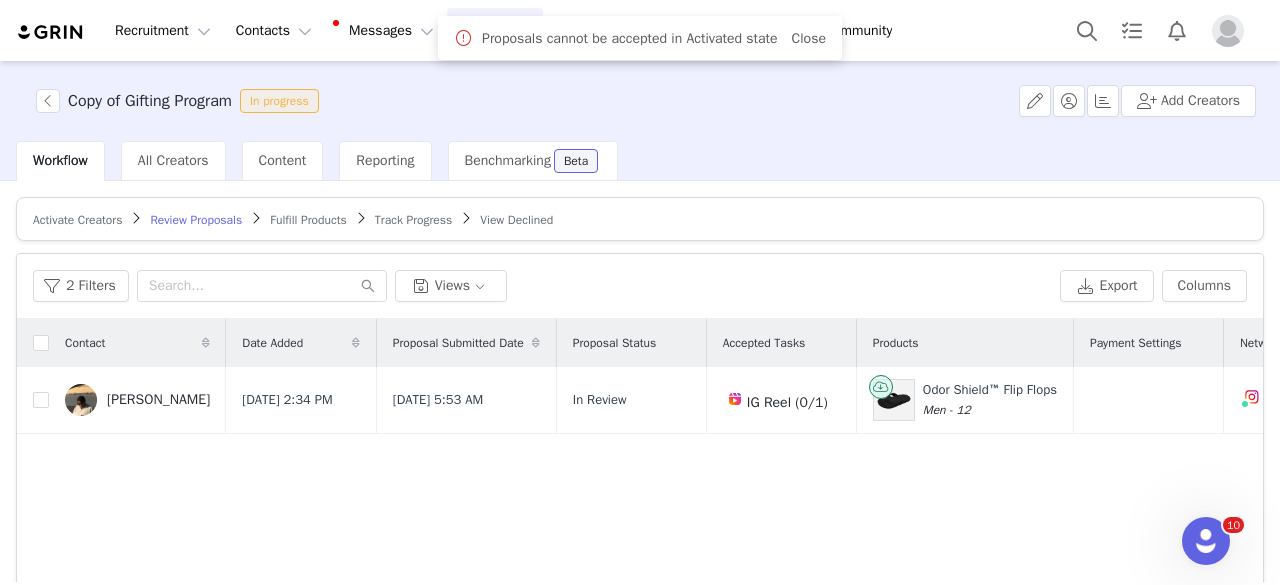 click on "Activate Creators Review Proposals Fulfill Products Track Progress View Declined" at bounding box center (640, 219) 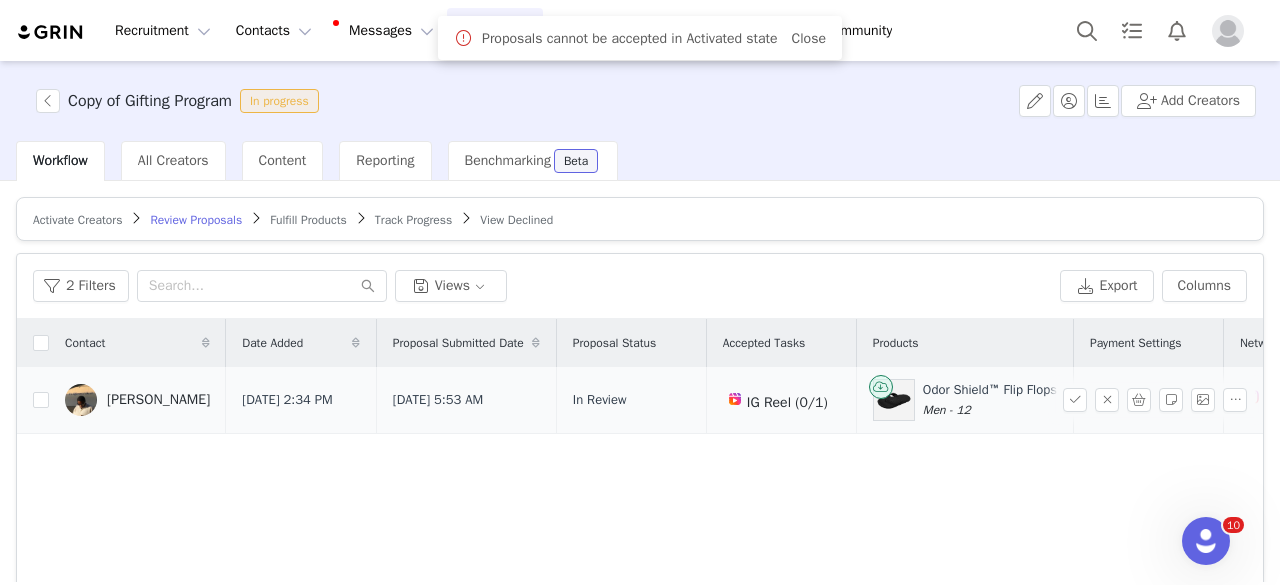 scroll, scrollTop: 0, scrollLeft: 268, axis: horizontal 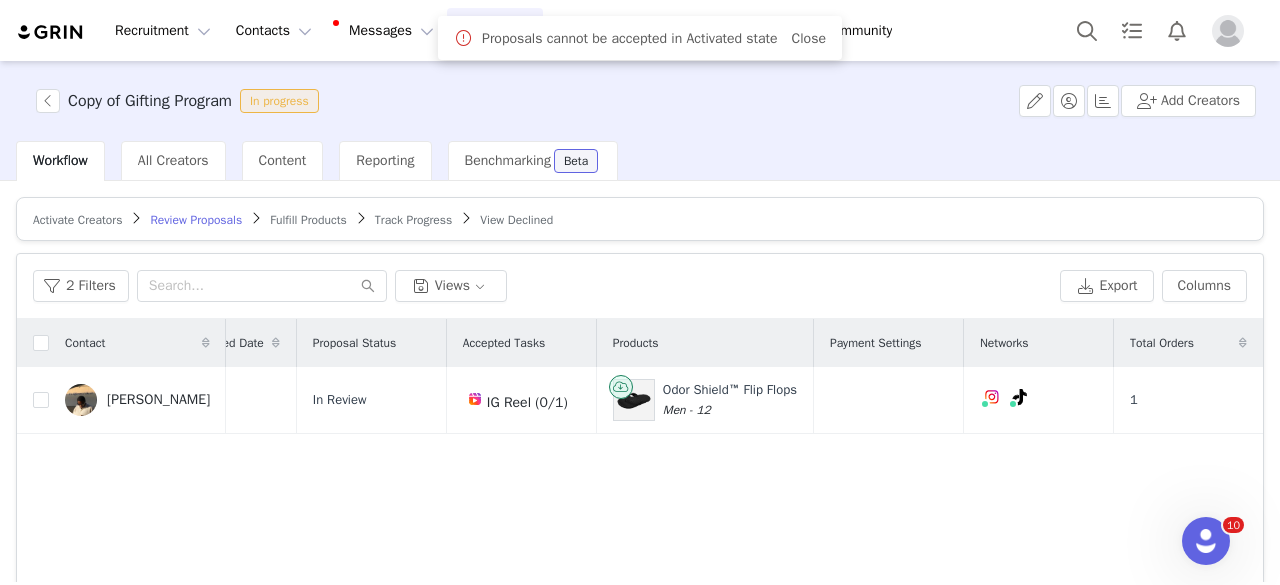 click at bounding box center (256, 218) 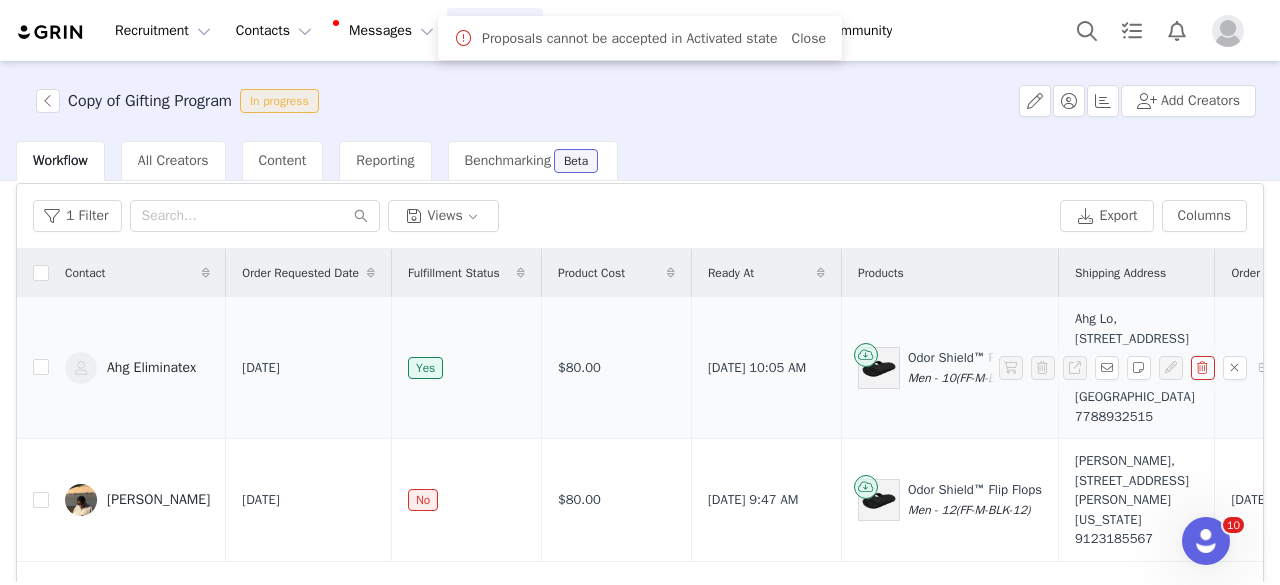 scroll, scrollTop: 100, scrollLeft: 0, axis: vertical 